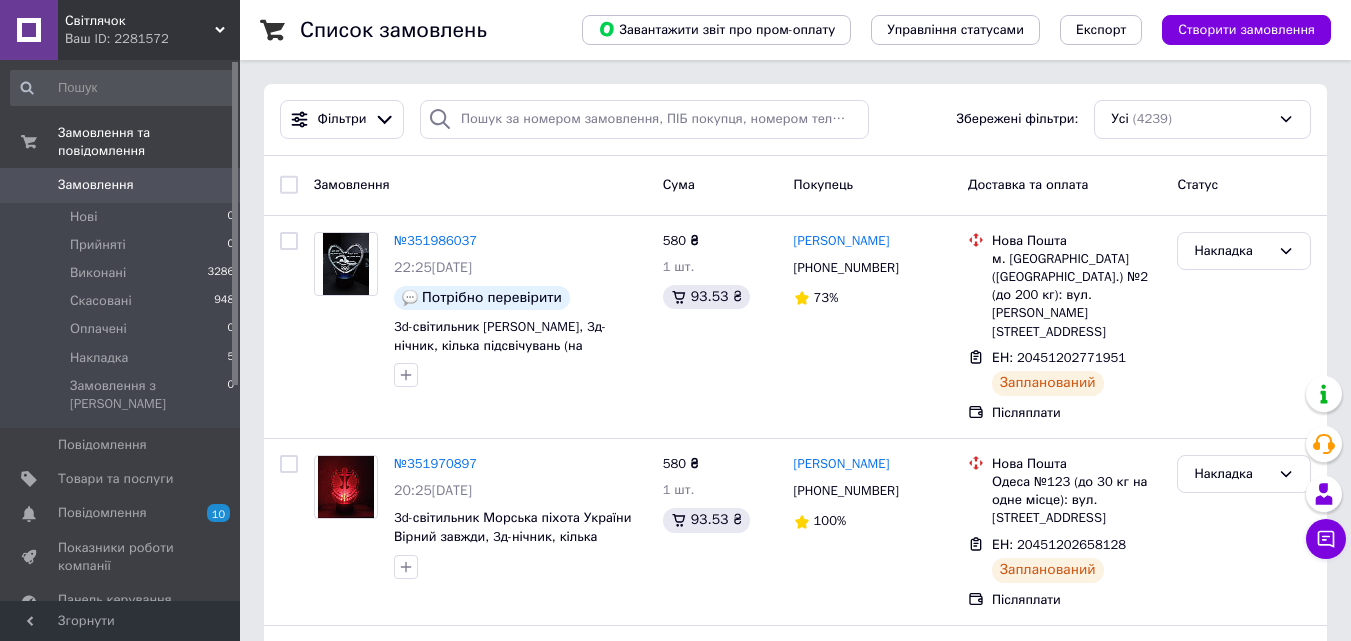 scroll, scrollTop: 0, scrollLeft: 0, axis: both 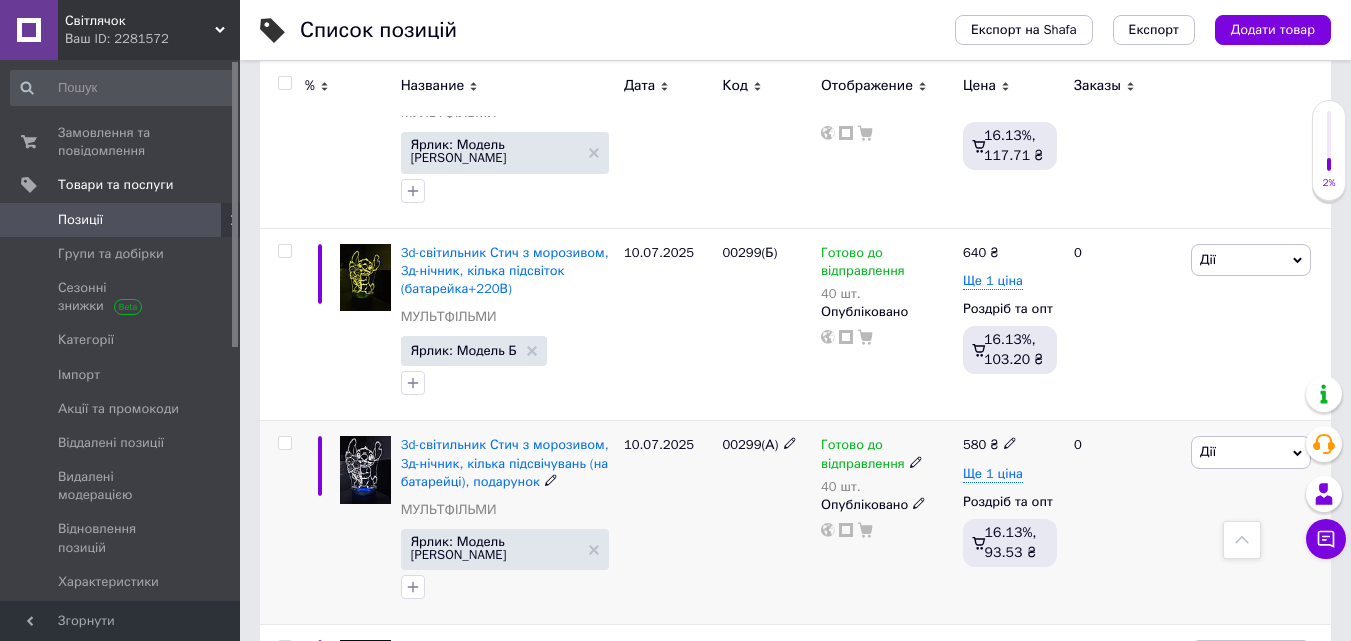 click on "3d-світильник Стич з морозивом, 3д-нічник, кілька підсвічувань (на батарейці), подарунок" at bounding box center [505, 462] 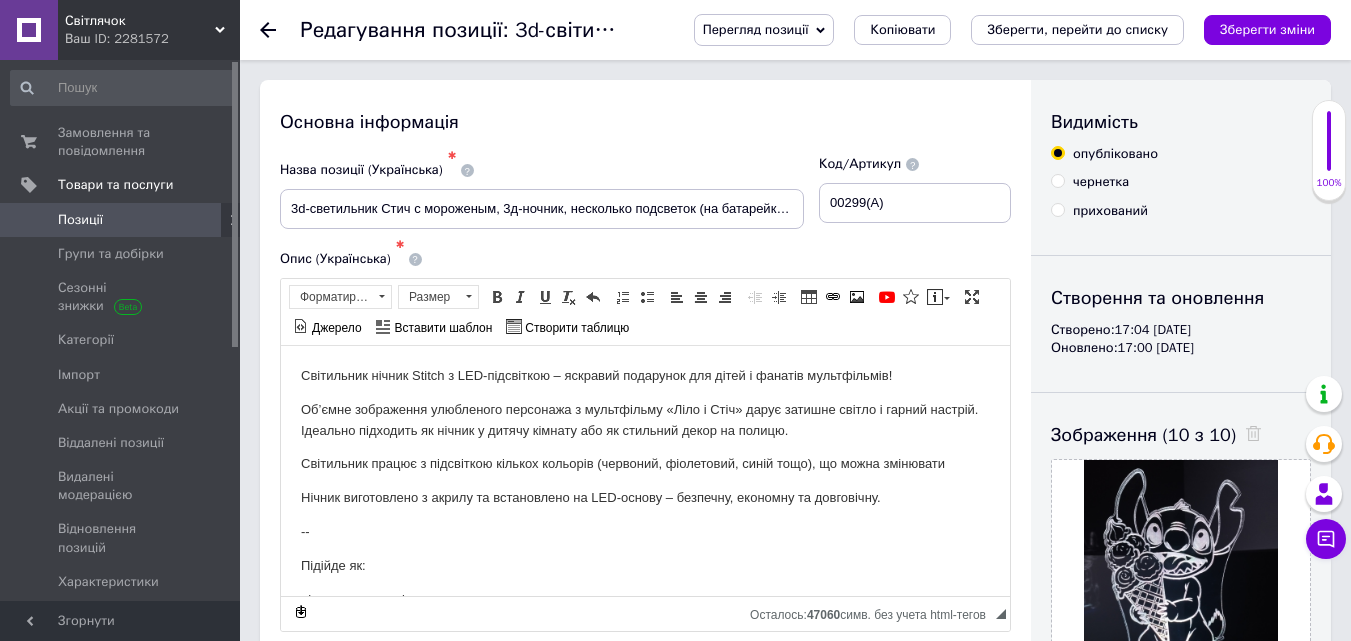 scroll, scrollTop: 0, scrollLeft: 0, axis: both 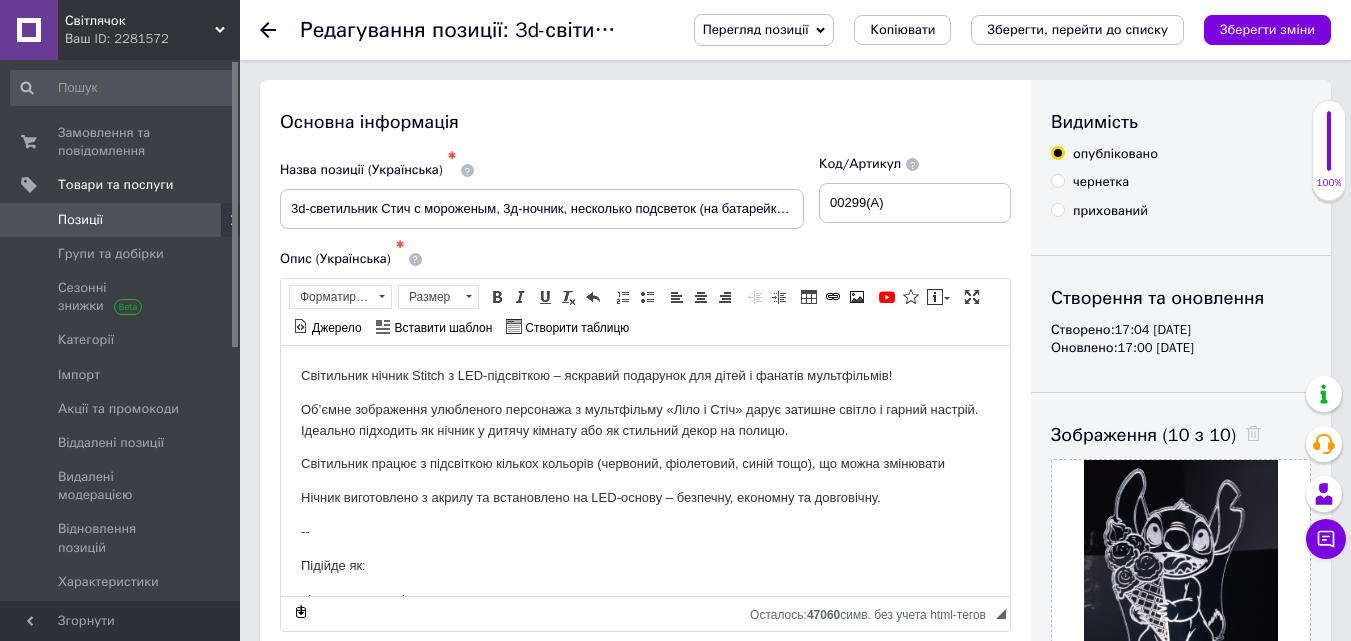 click at bounding box center [467, 170] 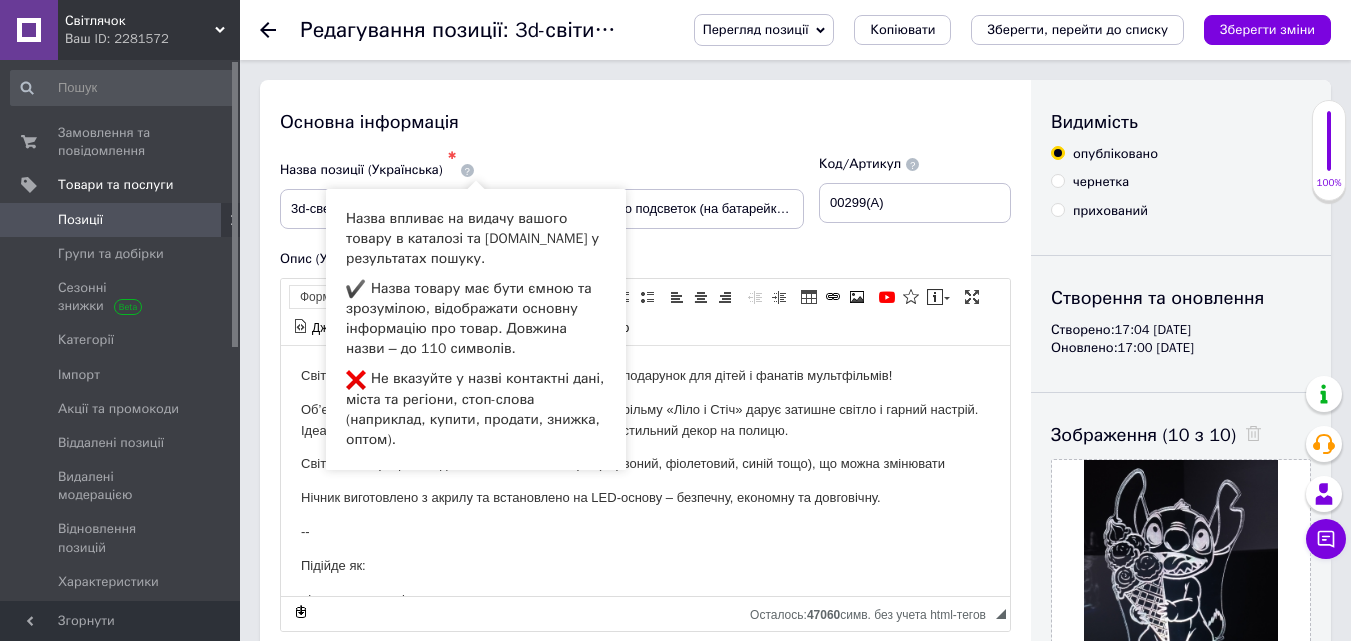 click on "Основна інформація Назва позиції (Українська) ✱ 3d-светильник Стич с мороженым, 3д-ночник, несколько подсветок (на батарейке), подарок Код/Артикул 00299(А) Опис (Українська) ✱ Світильник нічник Stitch з LED-підсвіткою – яскравий подарунок для дітей і фанатів мультфільмів!
Об’ємне зображення улюбленого персонажа з мультфільму «Ліло і Стіч» дарує затишне світло і гарний настрій. Ідеально підходить як нічник у дитячу кімнату або як стильний декор на полицю.
Світильник працює з підсвіткою кількох кольорів (червоний, фіолетовий, синій тощо), що можна змінювати" at bounding box center (645, 672) 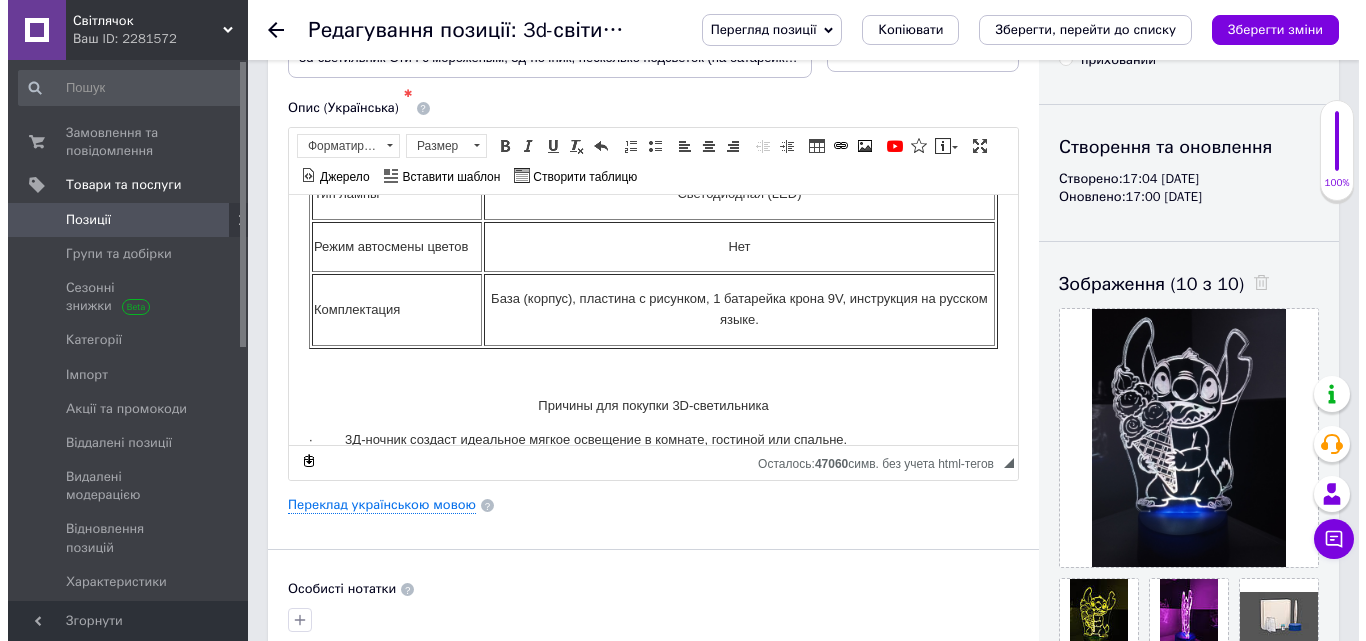 scroll, scrollTop: 400, scrollLeft: 0, axis: vertical 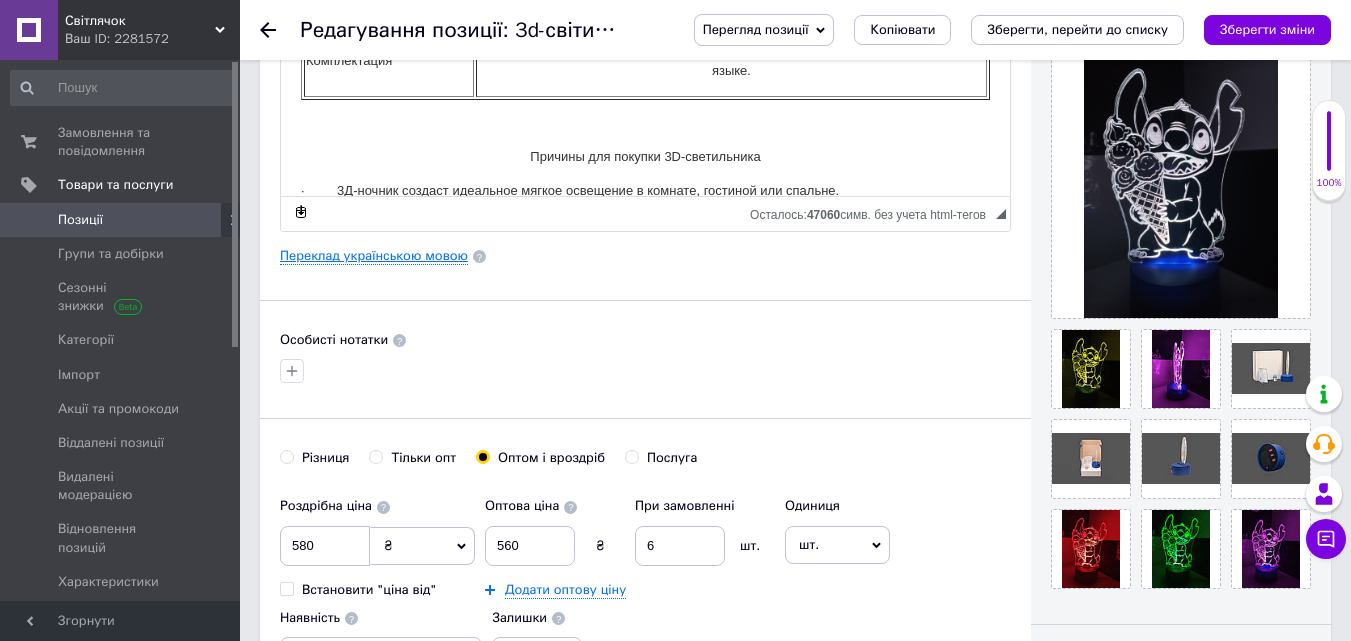 click on "Переклад українською мовою" at bounding box center (374, 255) 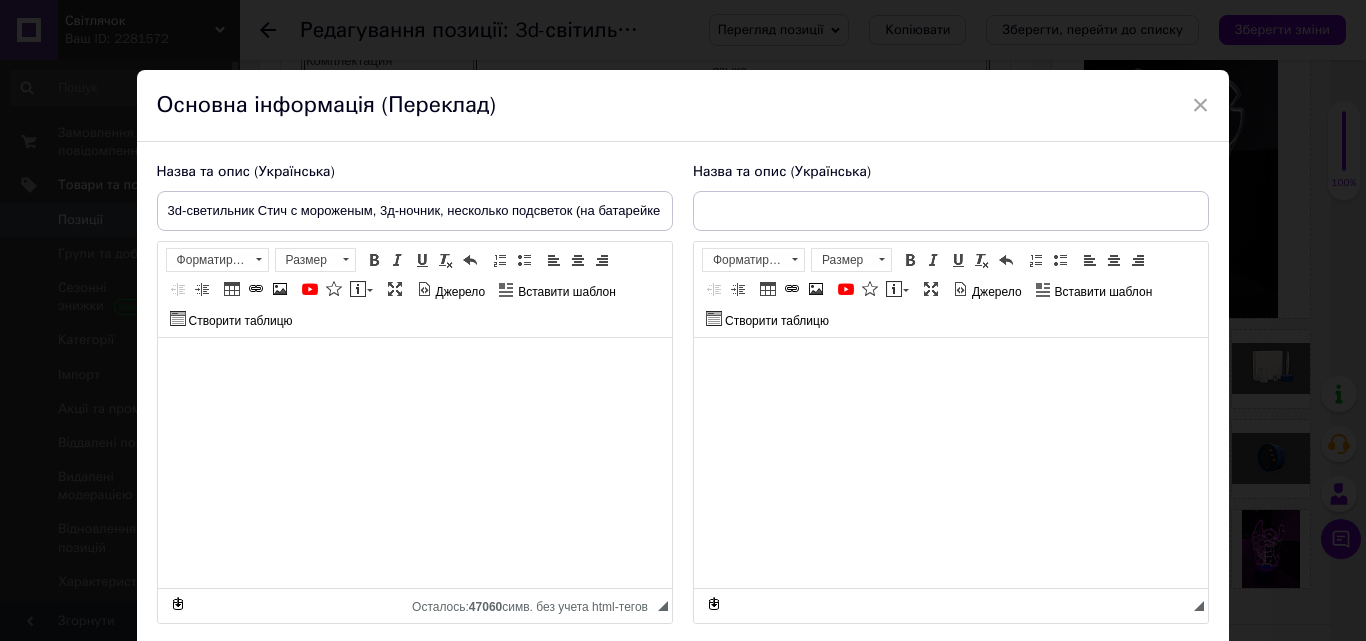 checkbox on "true" 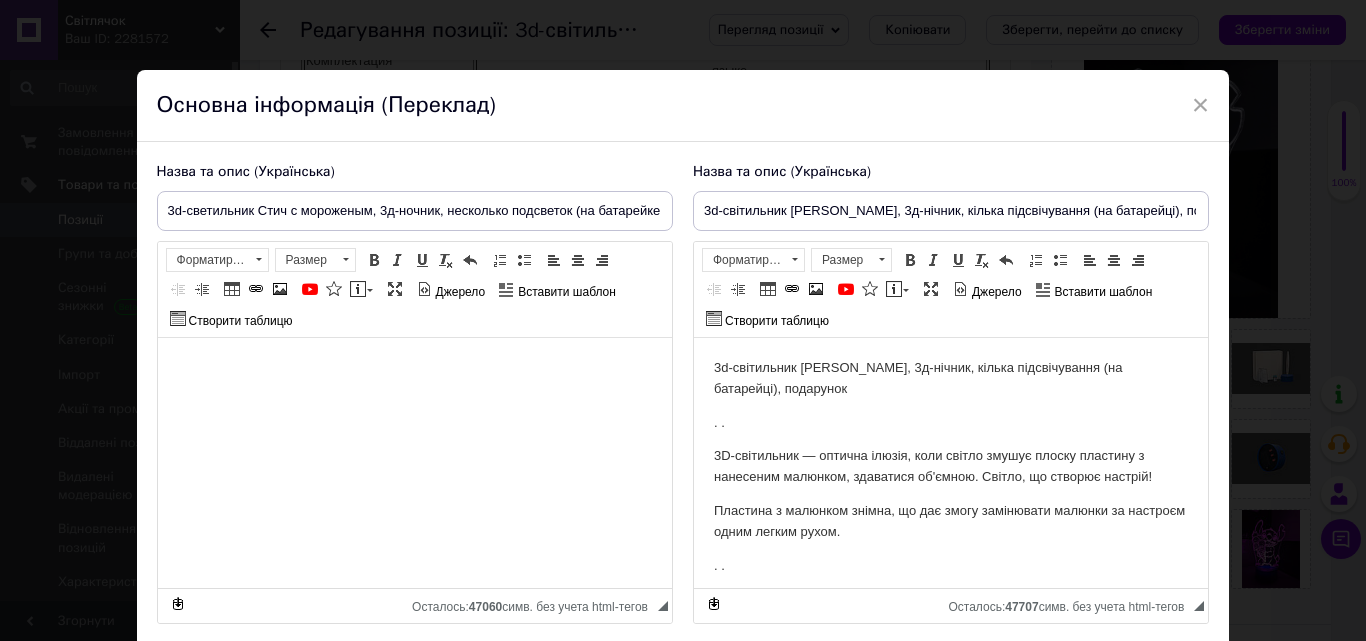 scroll, scrollTop: 0, scrollLeft: 0, axis: both 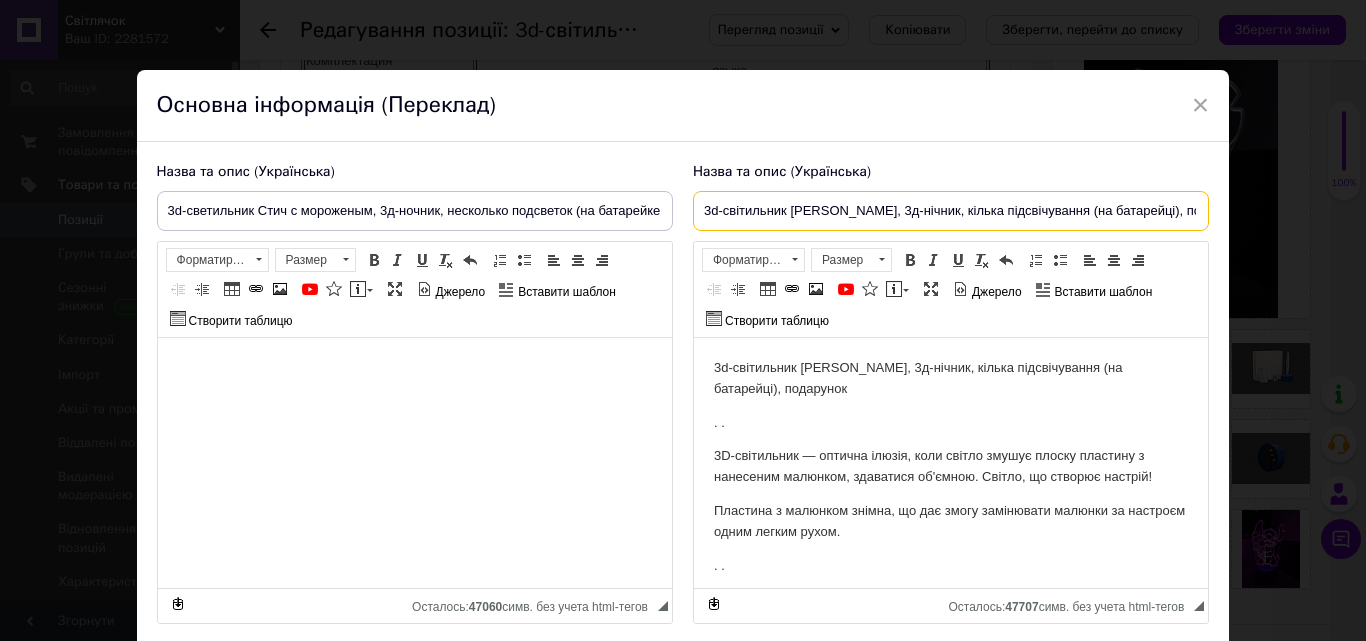 drag, startPoint x: 697, startPoint y: 212, endPoint x: 1226, endPoint y: 241, distance: 529.7943 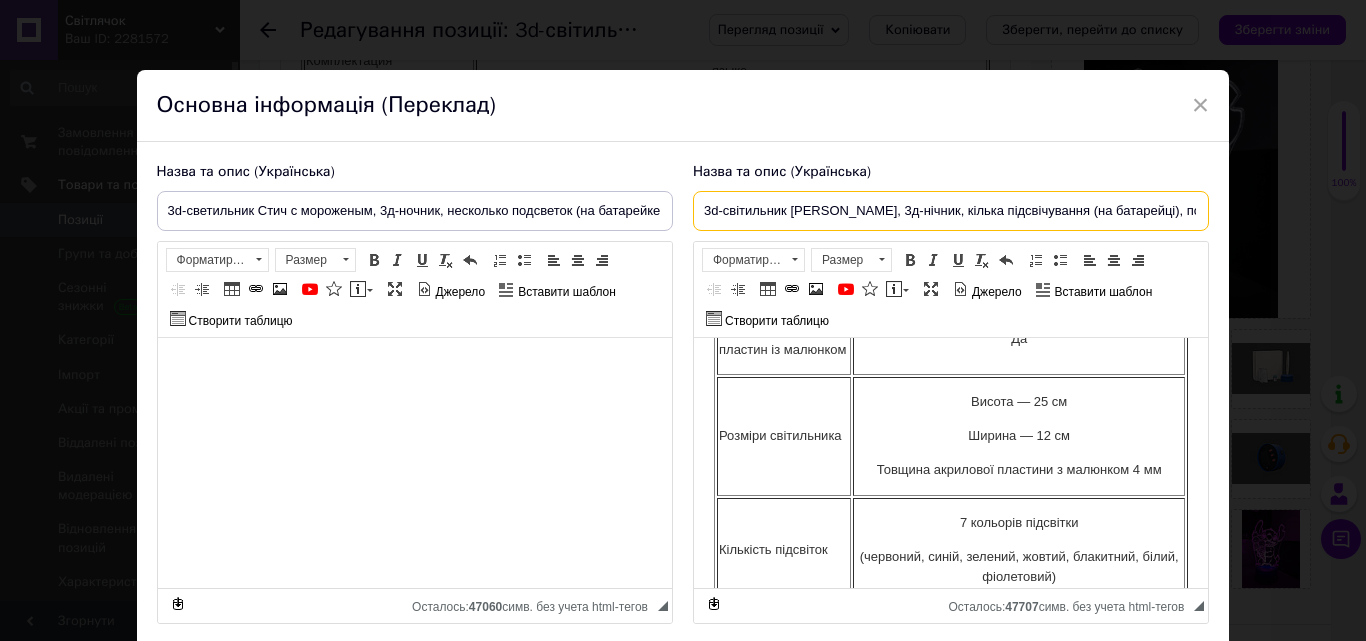 scroll, scrollTop: 600, scrollLeft: 0, axis: vertical 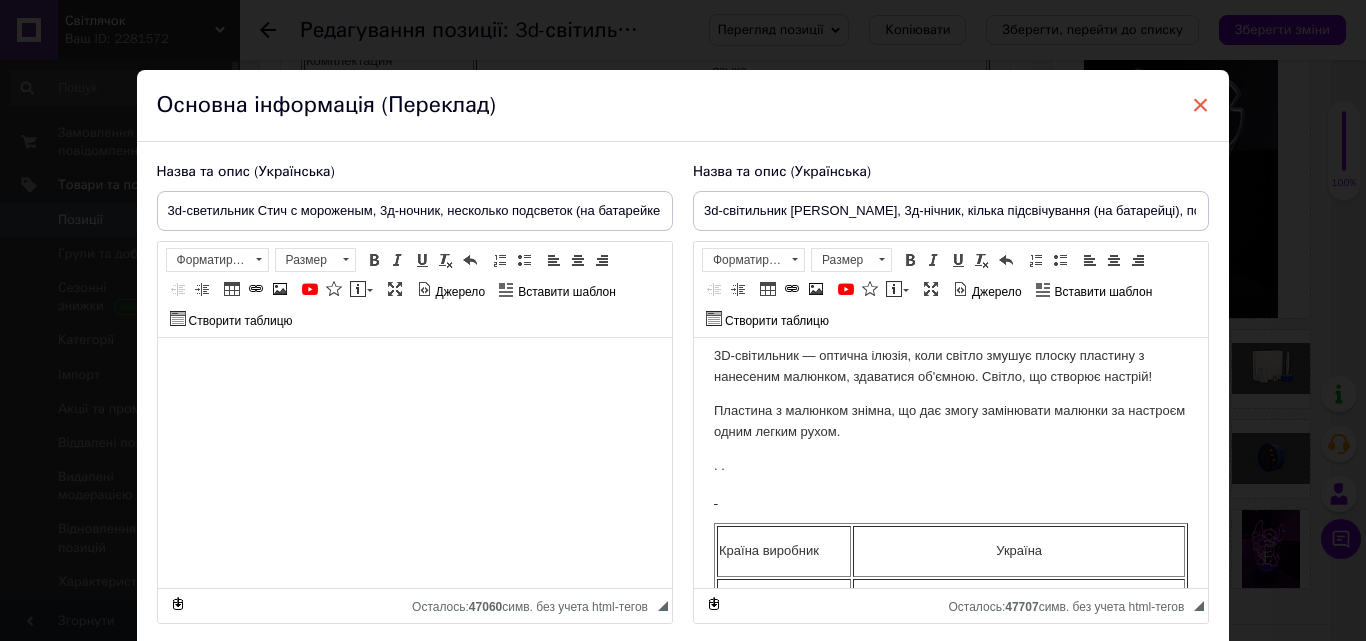 click on "×" at bounding box center (1201, 104) 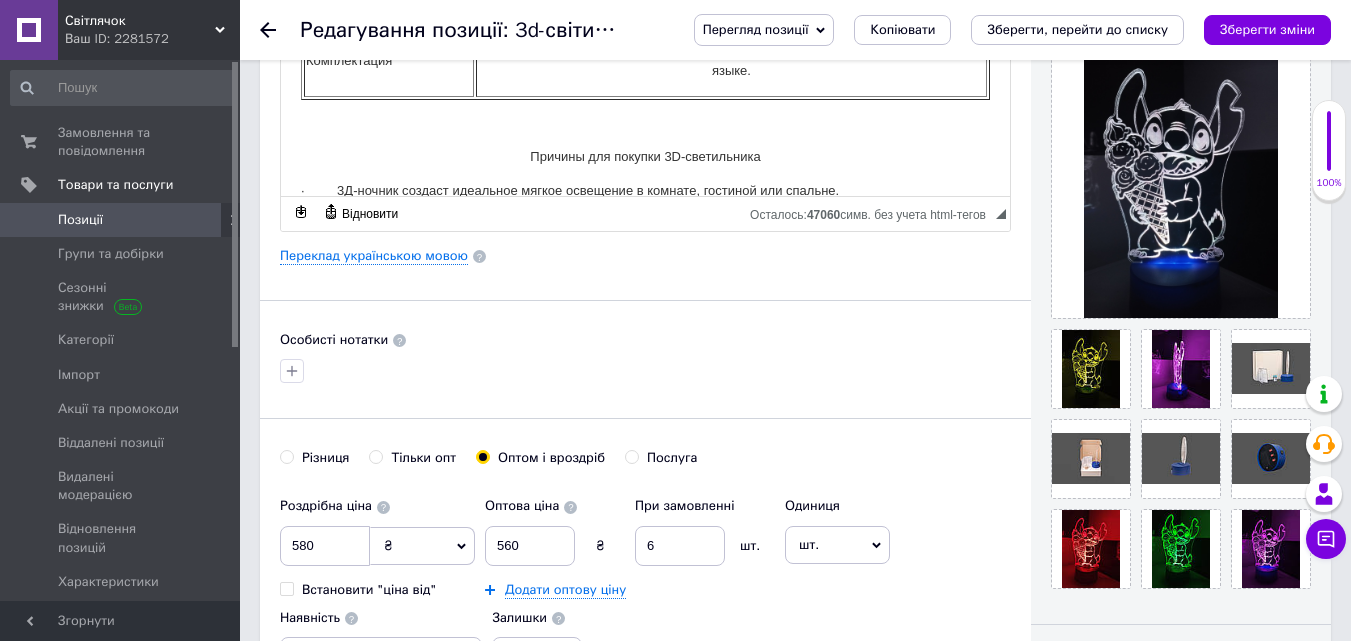 click 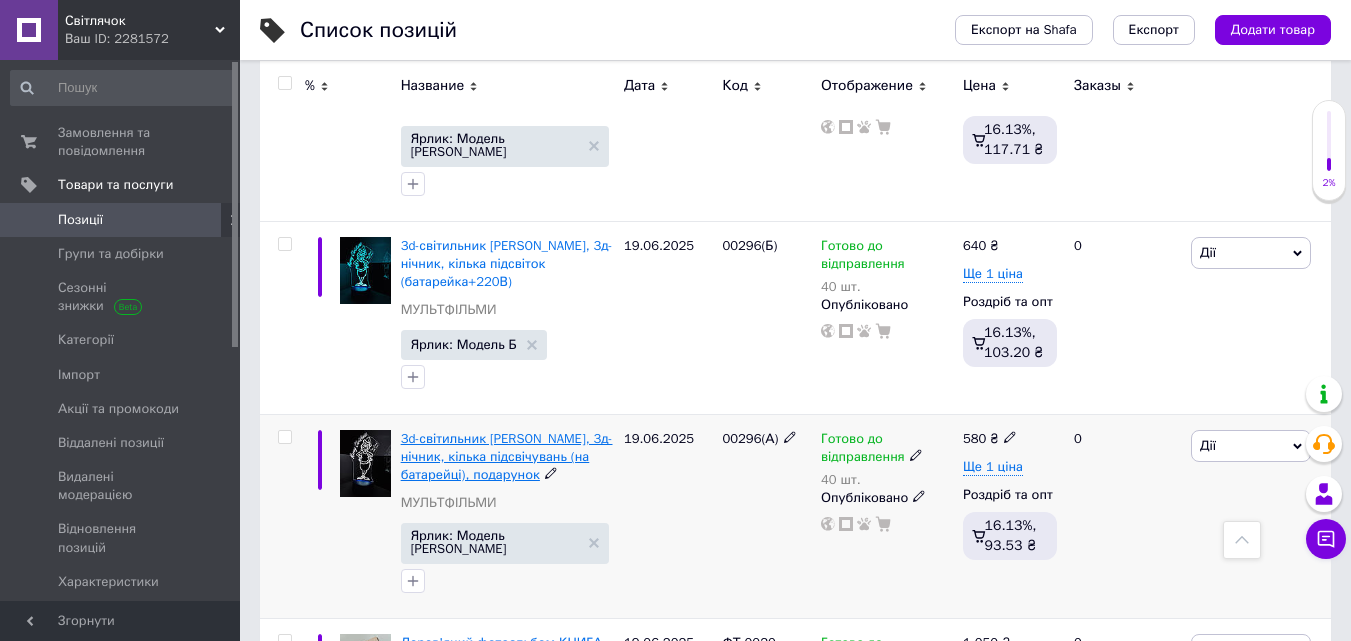 scroll, scrollTop: 3300, scrollLeft: 0, axis: vertical 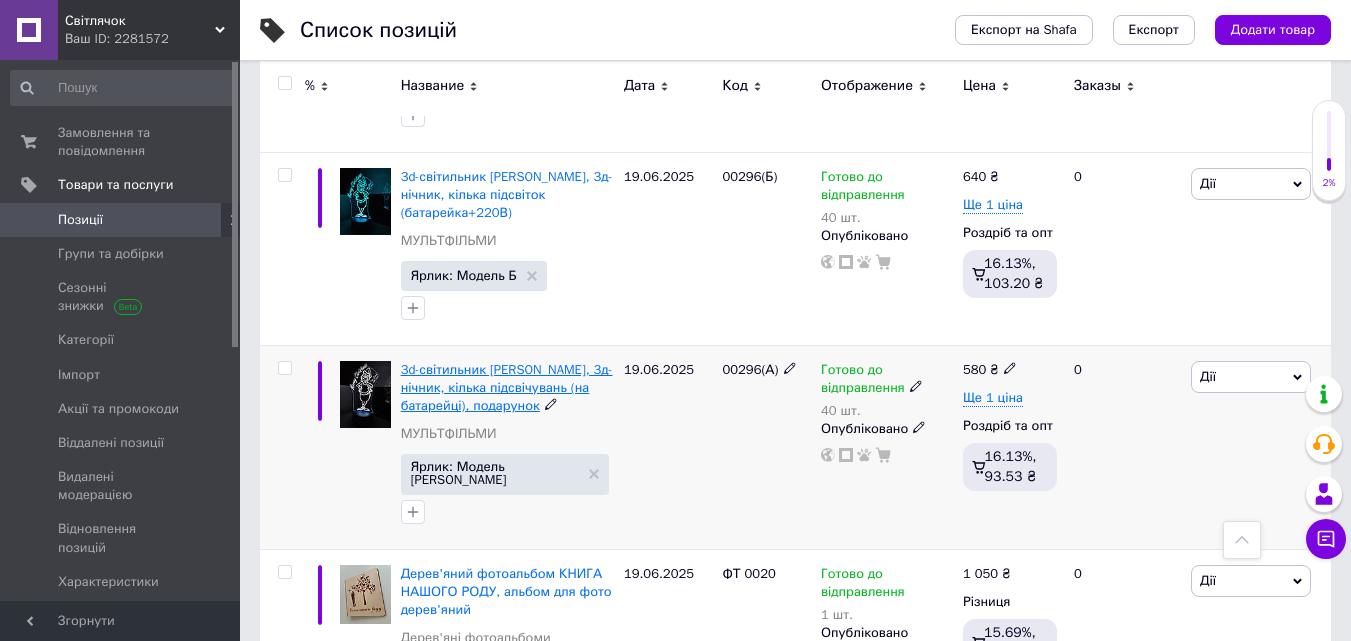 click on "3d-світильник [PERSON_NAME], 3д-нічник, кілька підсвічувань (на батарейці), подарунок" at bounding box center (507, 387) 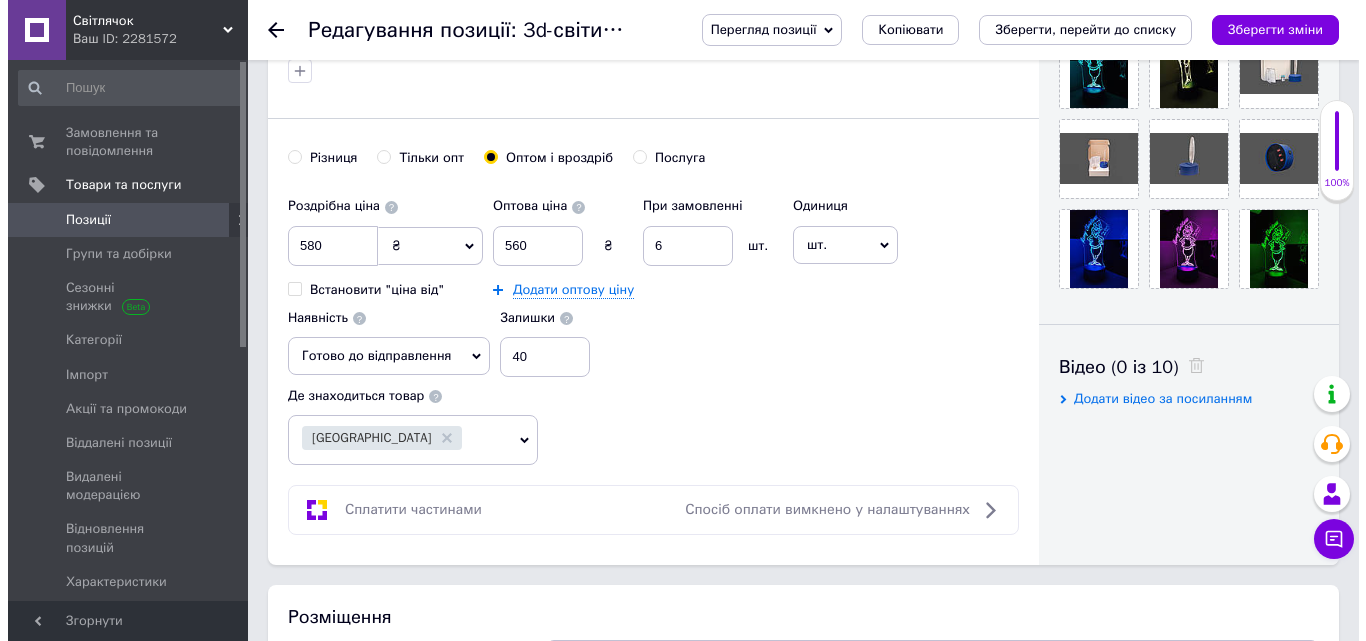 scroll, scrollTop: 405, scrollLeft: 0, axis: vertical 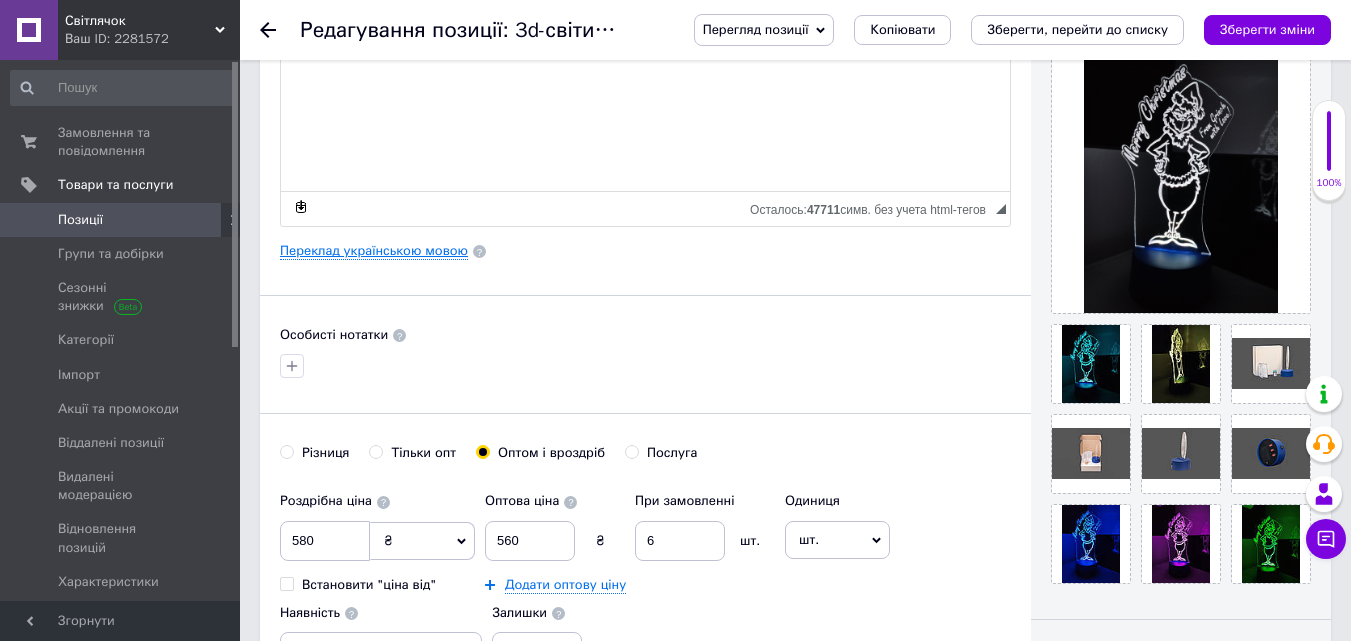 click on "Переклад українською мовою" at bounding box center (374, 250) 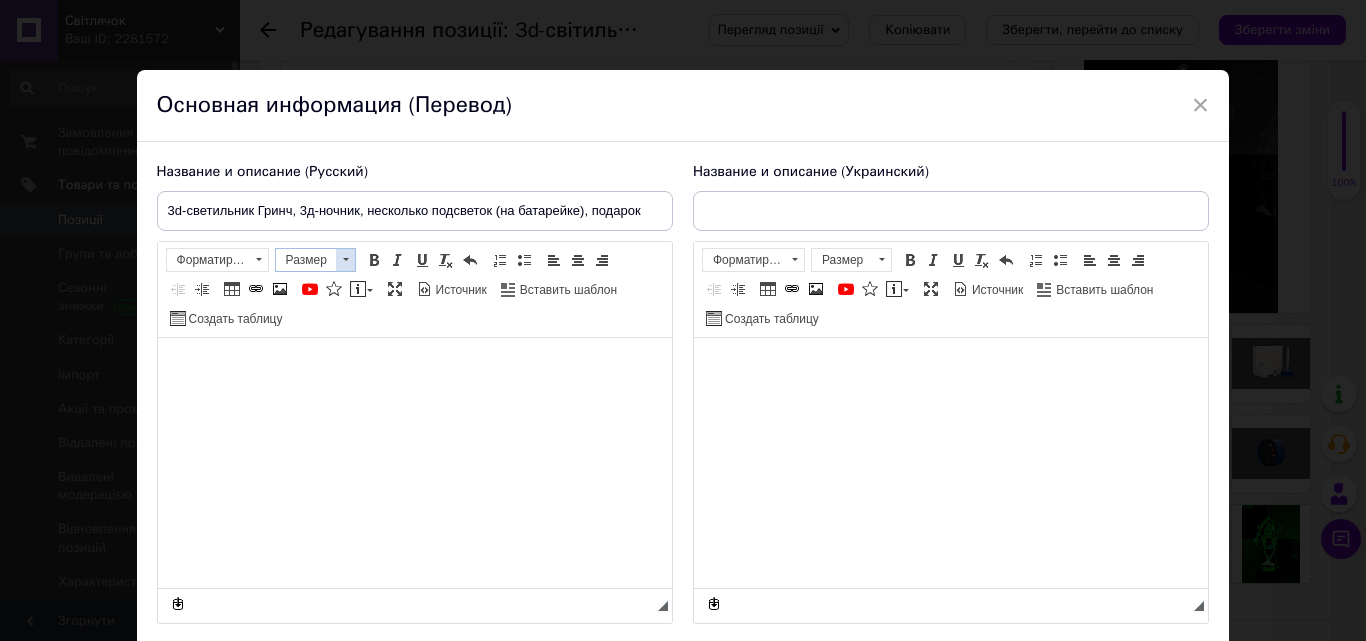 checkbox on "true" 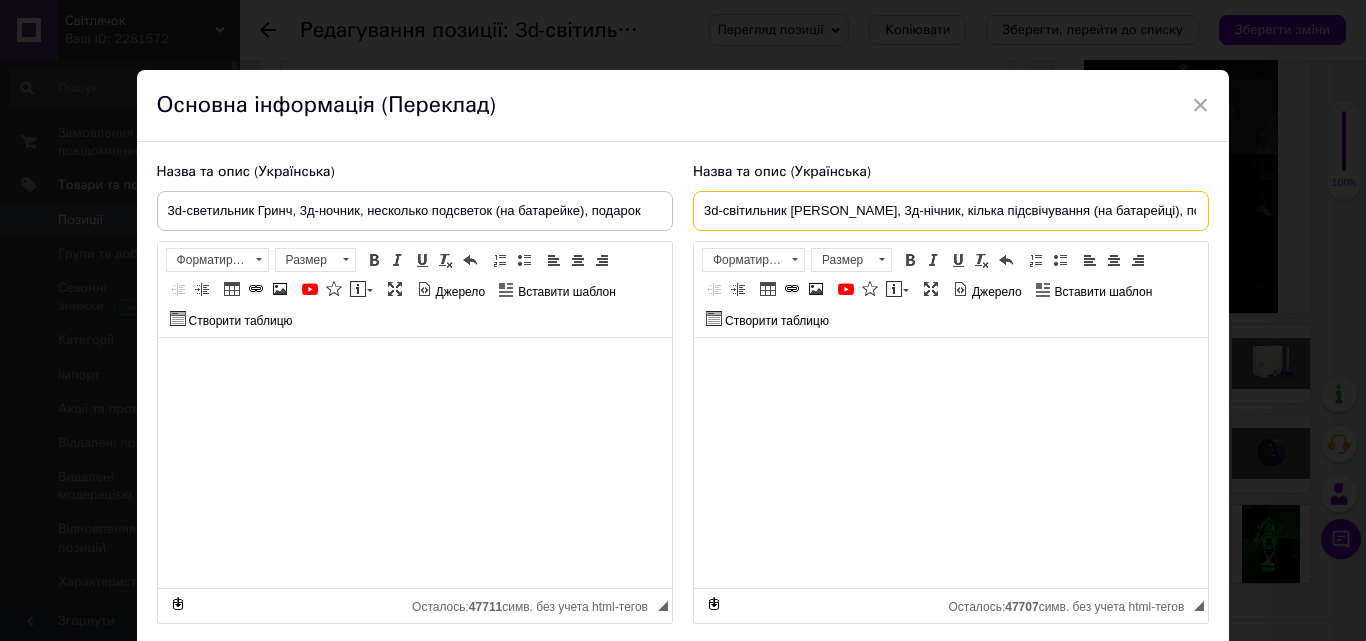drag, startPoint x: 698, startPoint y: 212, endPoint x: 1265, endPoint y: 213, distance: 567.00085 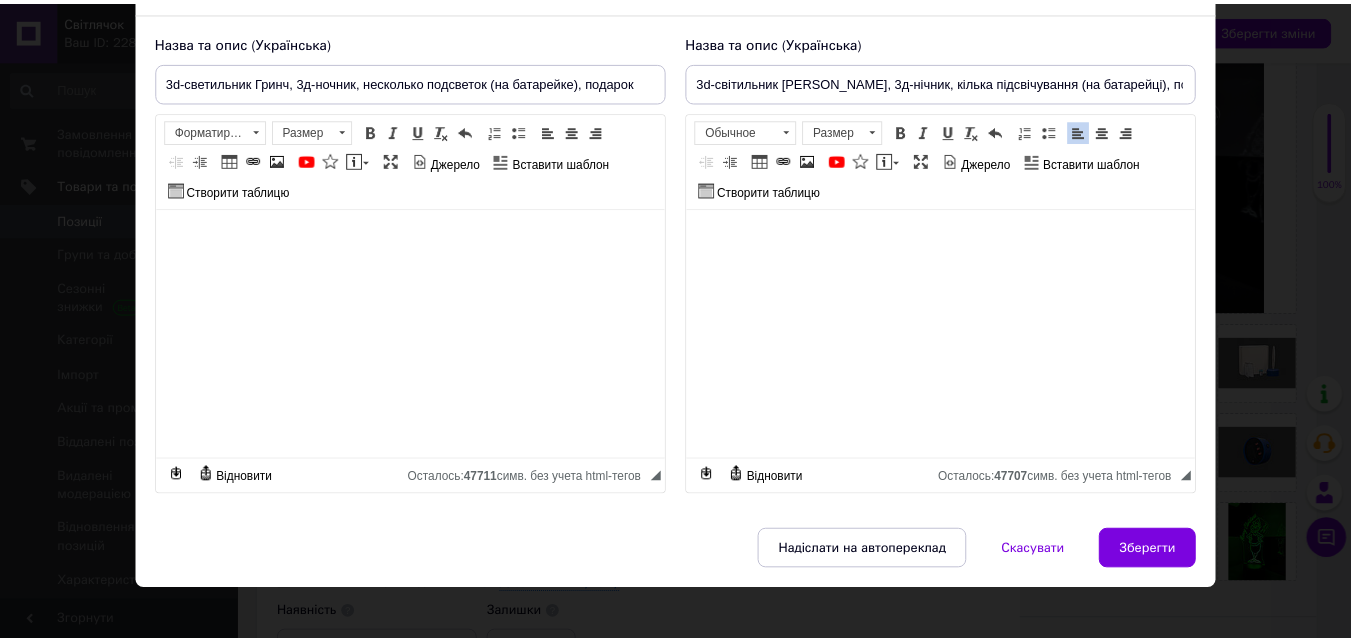scroll, scrollTop: 48, scrollLeft: 0, axis: vertical 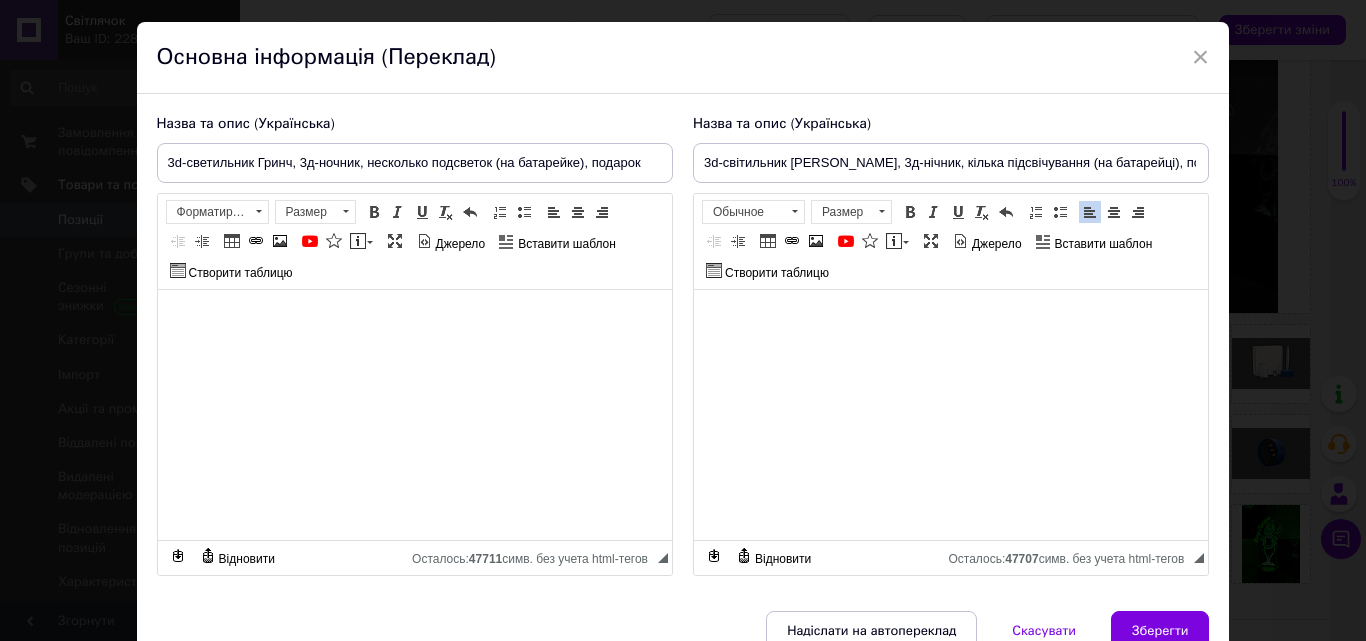 click on "×" at bounding box center (1201, 56) 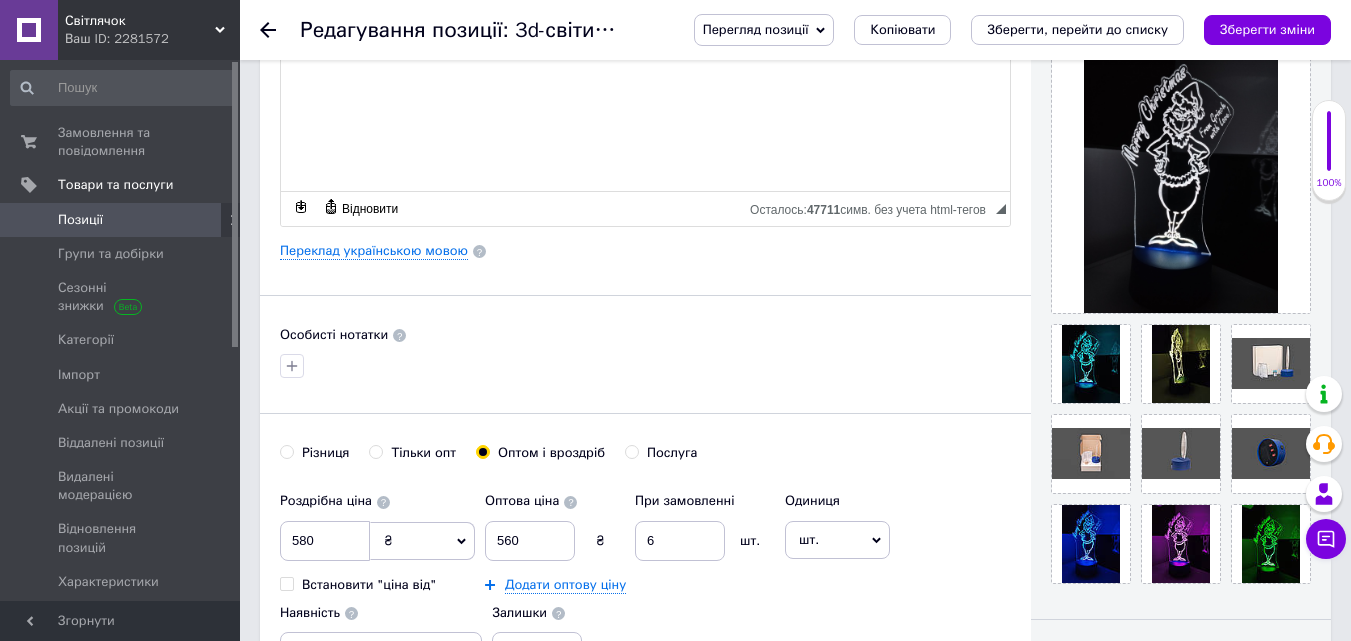 click 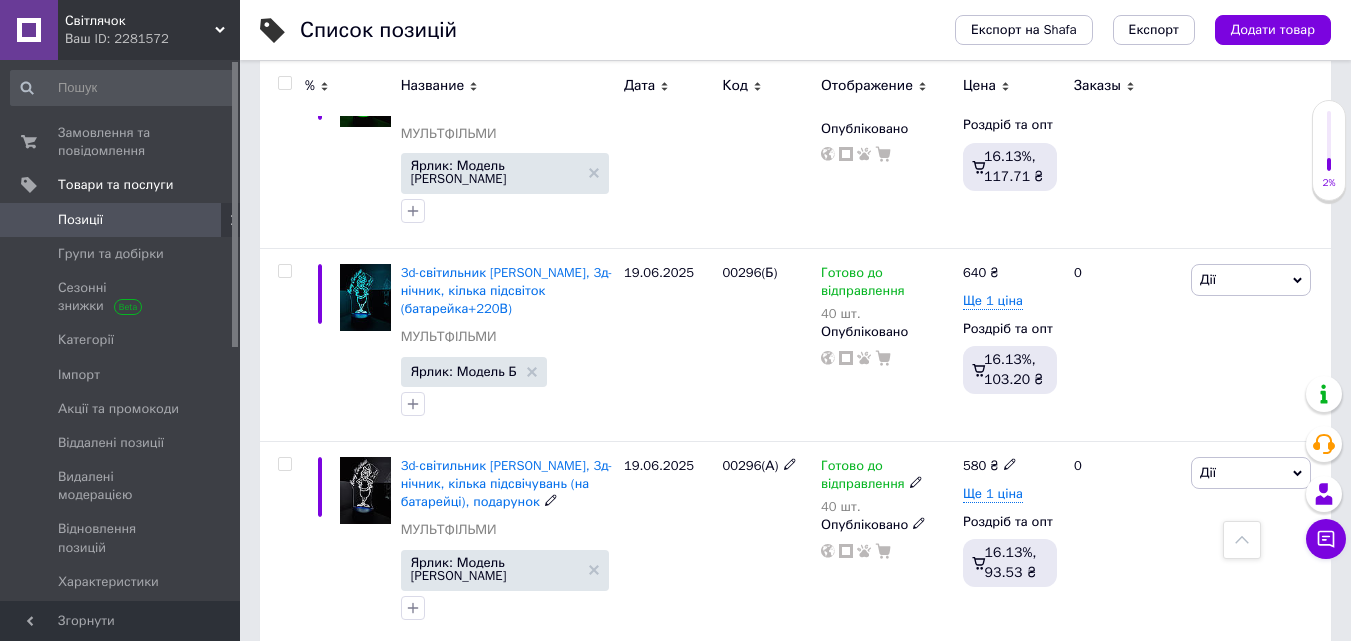 scroll, scrollTop: 3200, scrollLeft: 0, axis: vertical 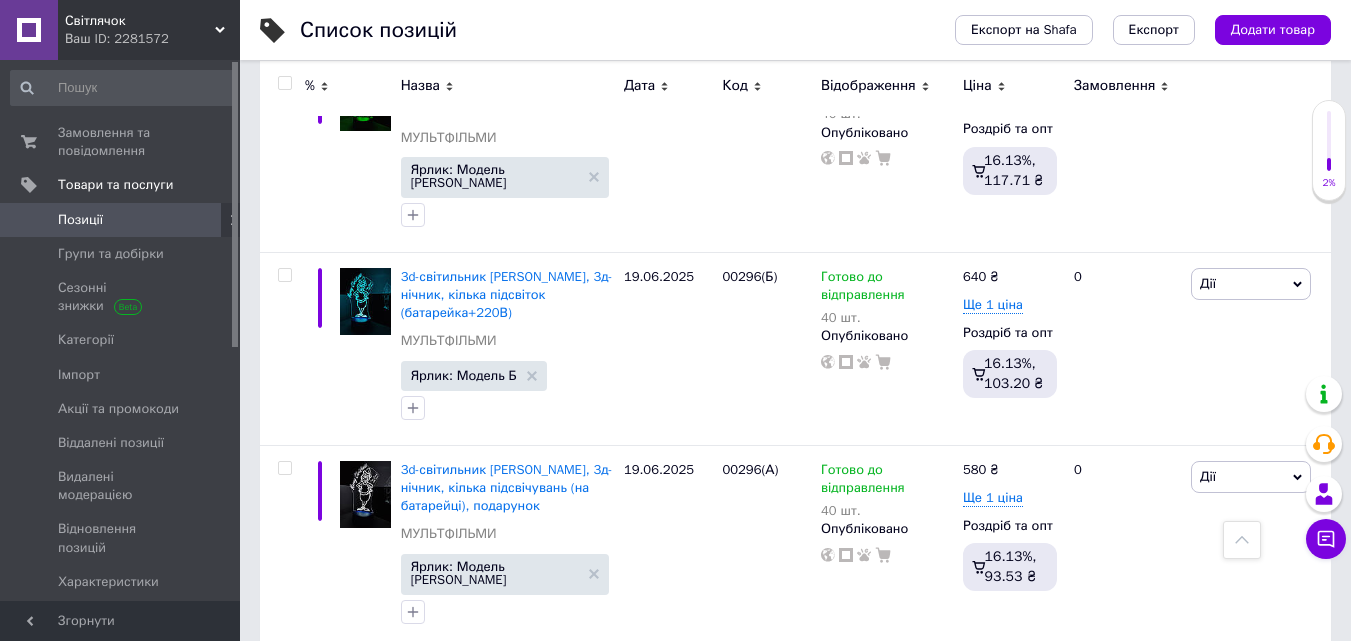 click on "Дерев'яний фотоальбом КНИГА НАШОГО РОДУ, альбом для фото дерев'яний" at bounding box center (506, 691) 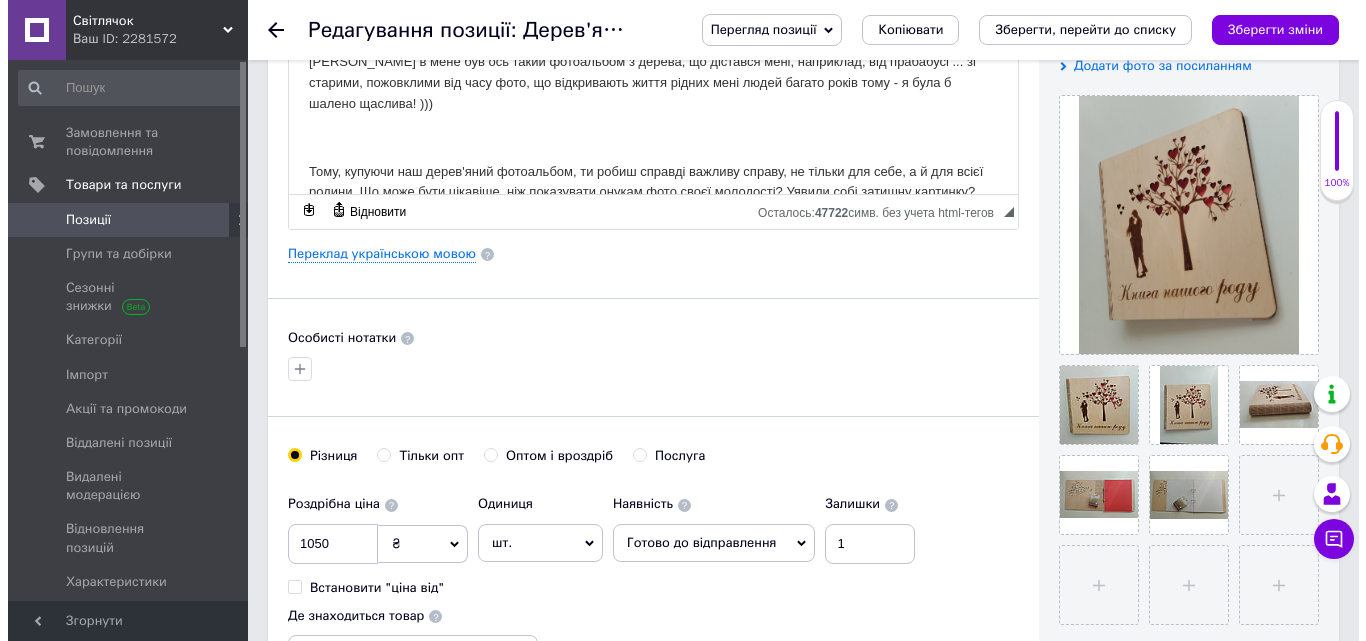 scroll, scrollTop: 400, scrollLeft: 0, axis: vertical 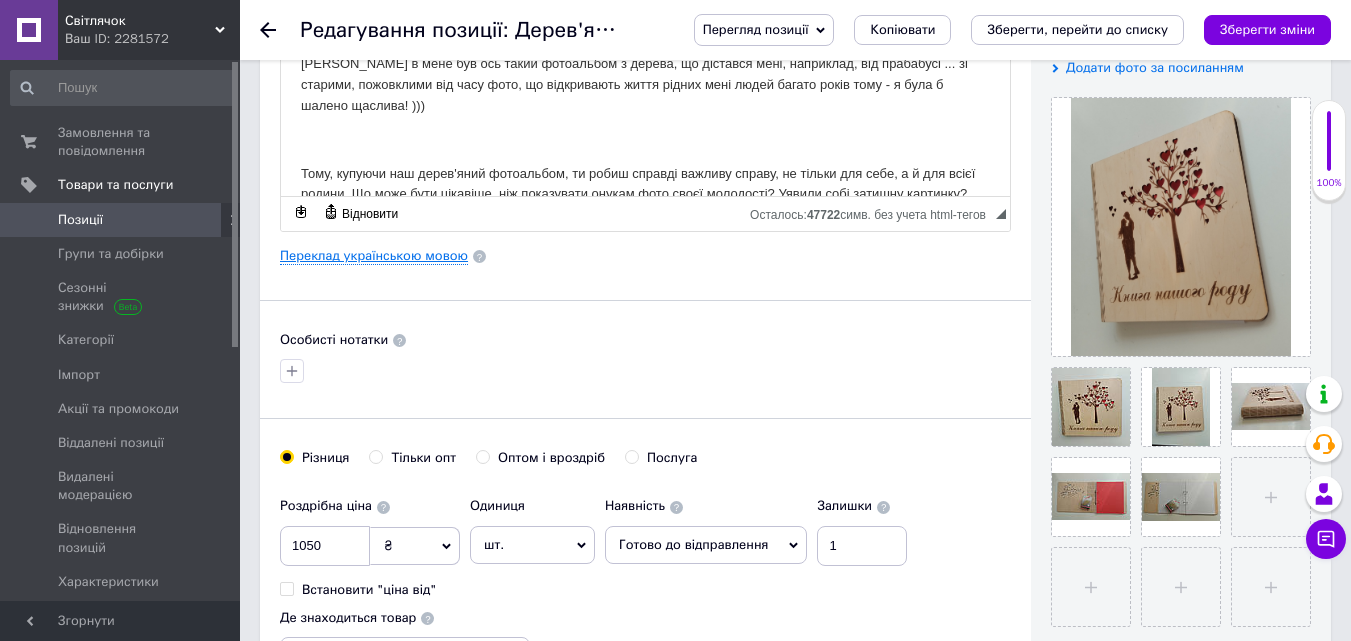 click on "Переклад українською мовою" at bounding box center [374, 255] 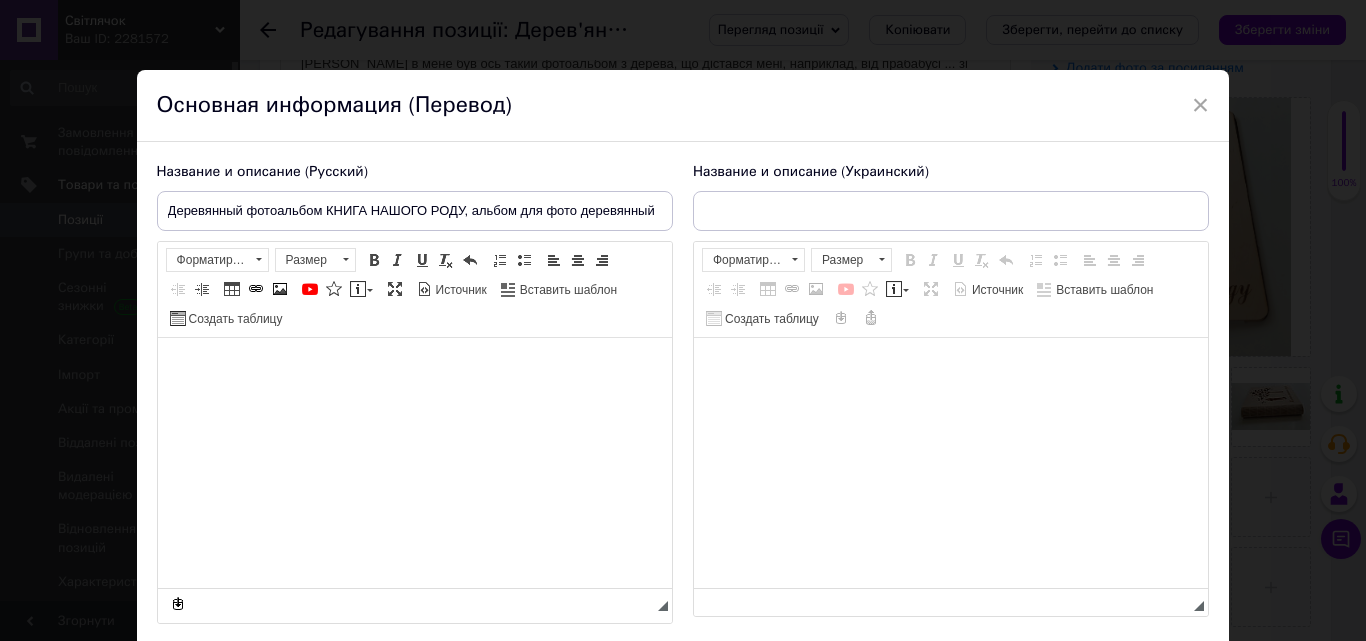 type on "Дерев'яний фотоальбом КНИГА НАШОГО РОДУ, альбом для фото дерев'яний" 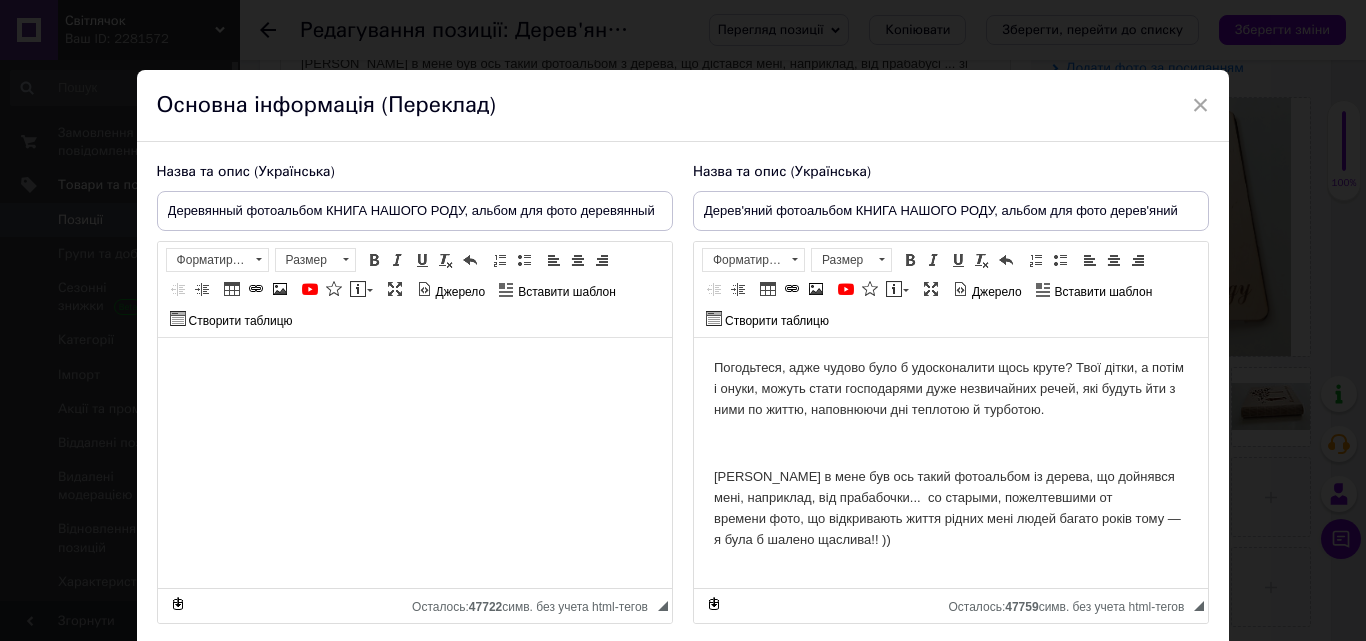scroll, scrollTop: 0, scrollLeft: 0, axis: both 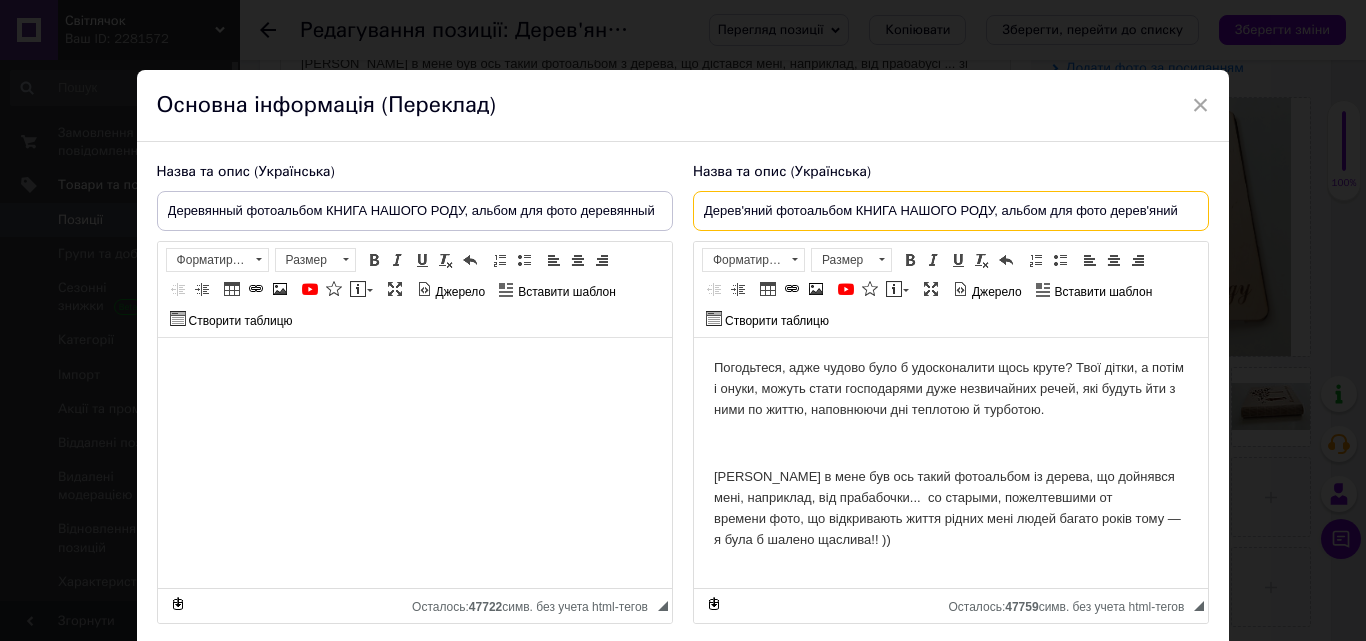 drag, startPoint x: 699, startPoint y: 208, endPoint x: 1241, endPoint y: 293, distance: 548.62463 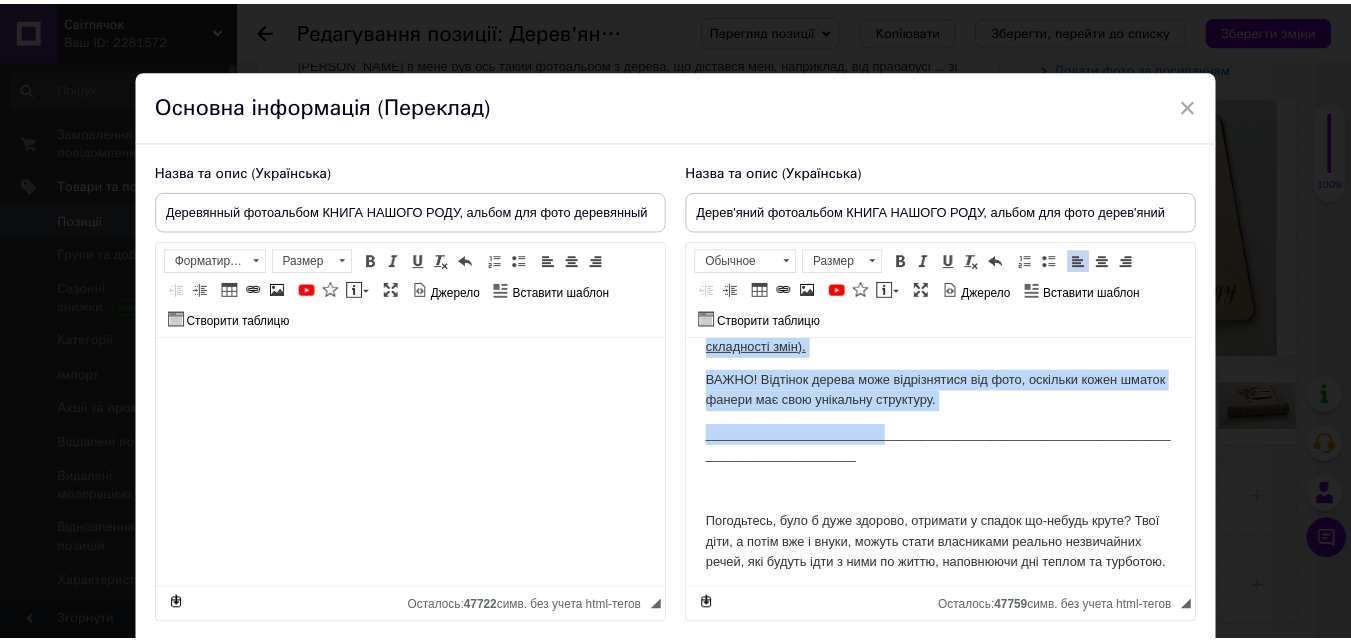 scroll, scrollTop: 600, scrollLeft: 0, axis: vertical 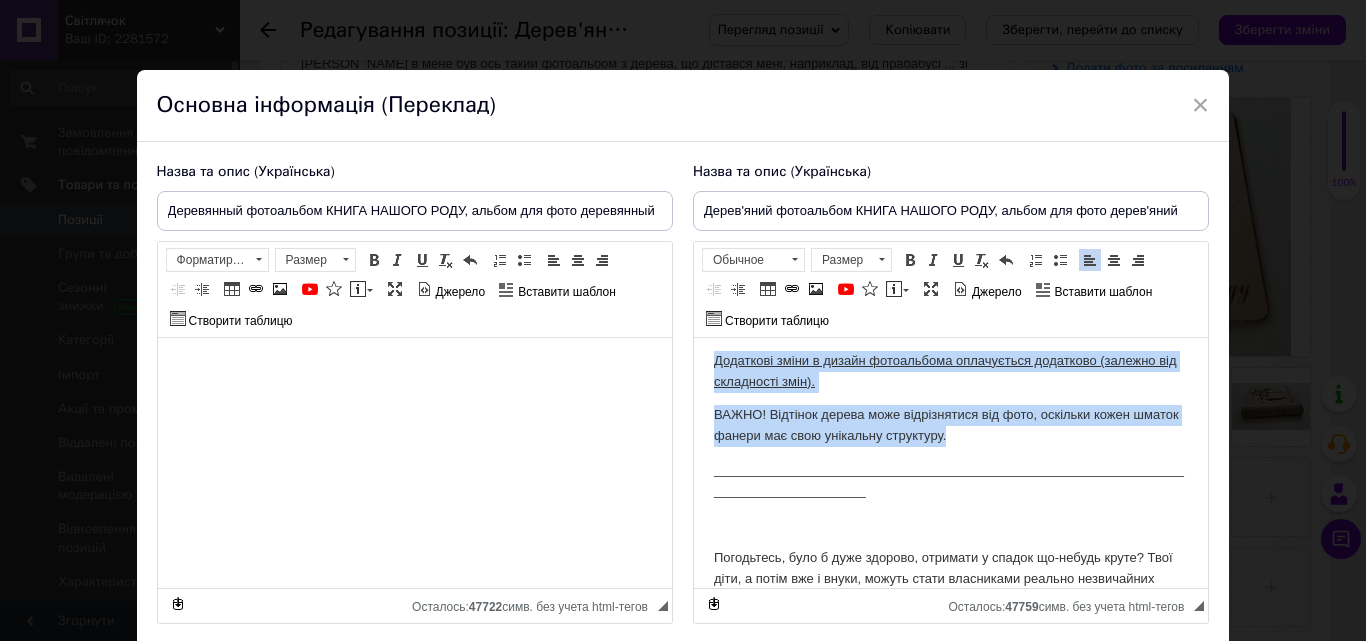 drag, startPoint x: 712, startPoint y: 360, endPoint x: 1038, endPoint y: 442, distance: 336.15472 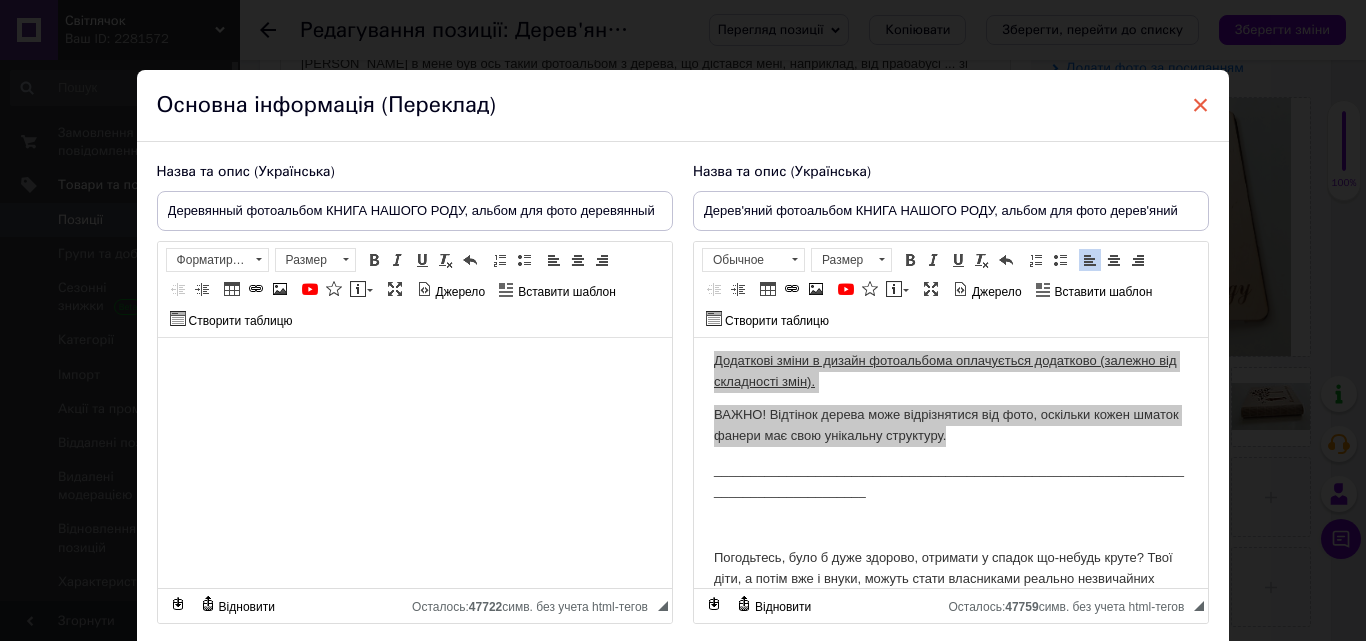 click on "×" at bounding box center [1201, 104] 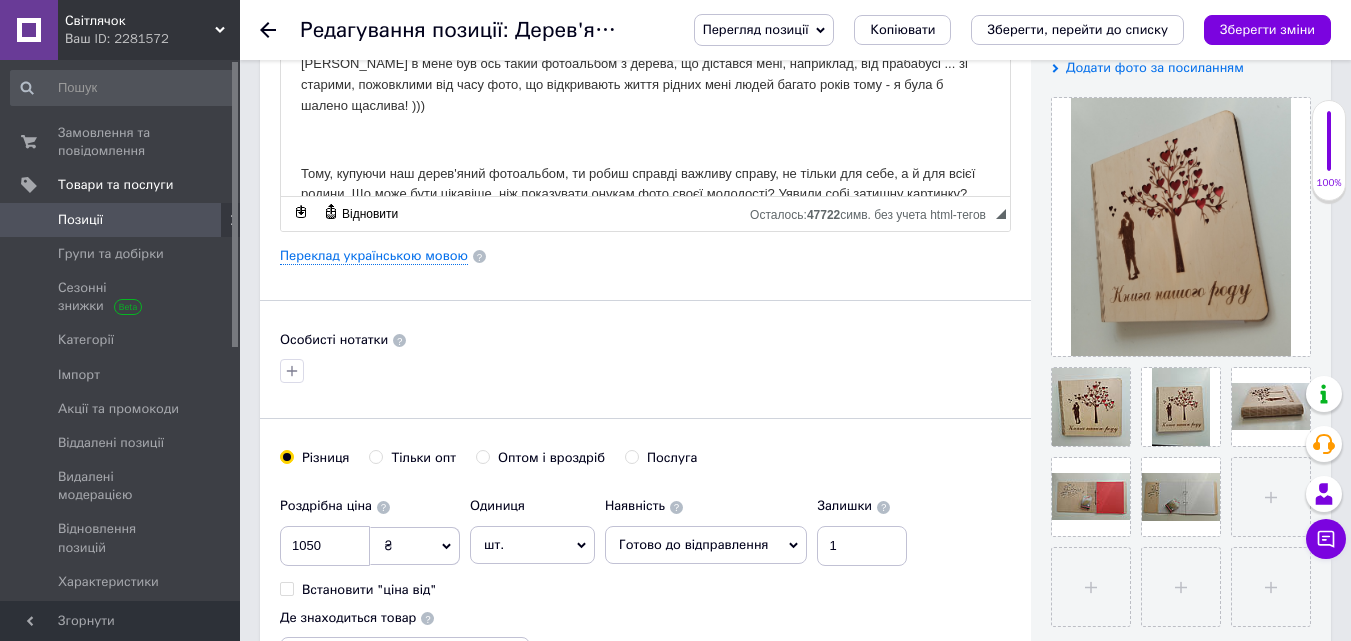 click 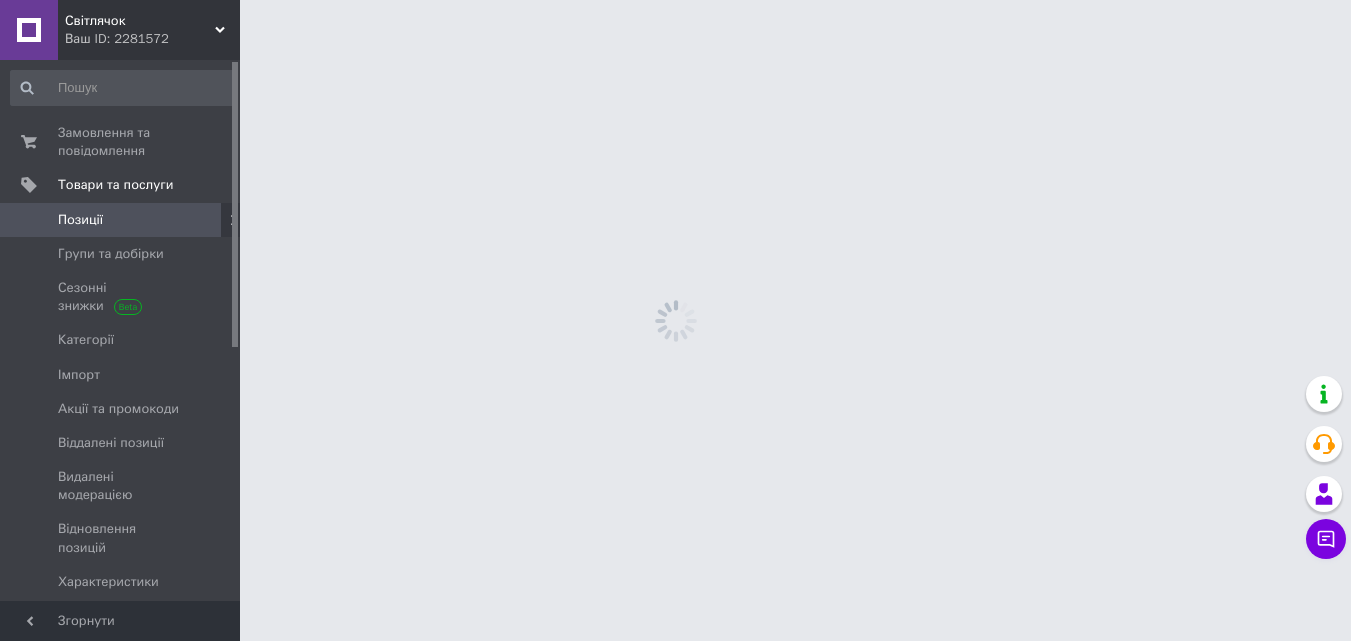 scroll, scrollTop: 0, scrollLeft: 0, axis: both 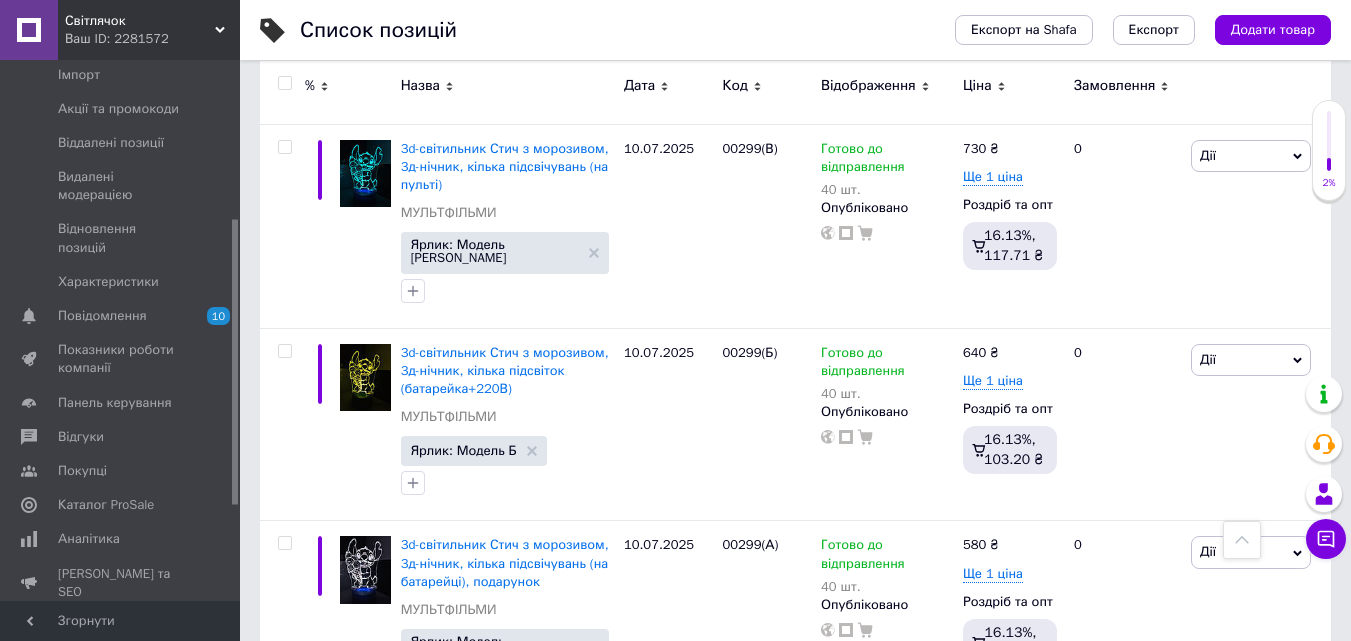 drag, startPoint x: 119, startPoint y: 490, endPoint x: 214, endPoint y: 451, distance: 102.69372 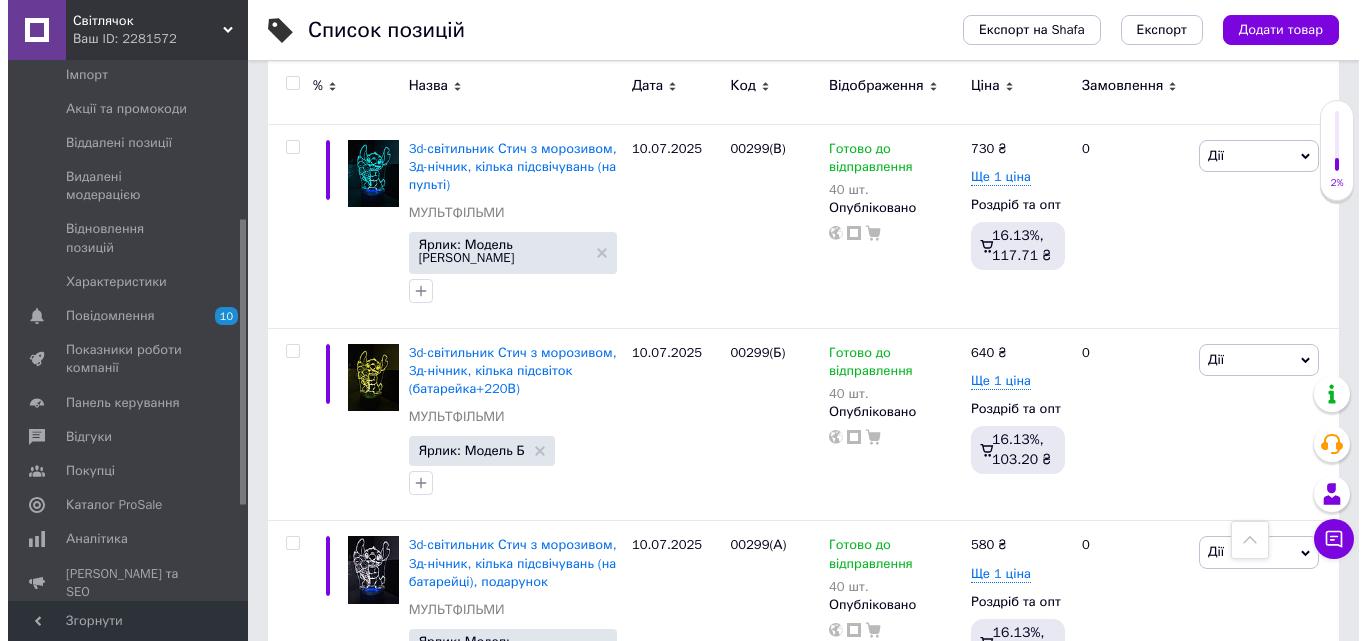 scroll, scrollTop: 0, scrollLeft: 0, axis: both 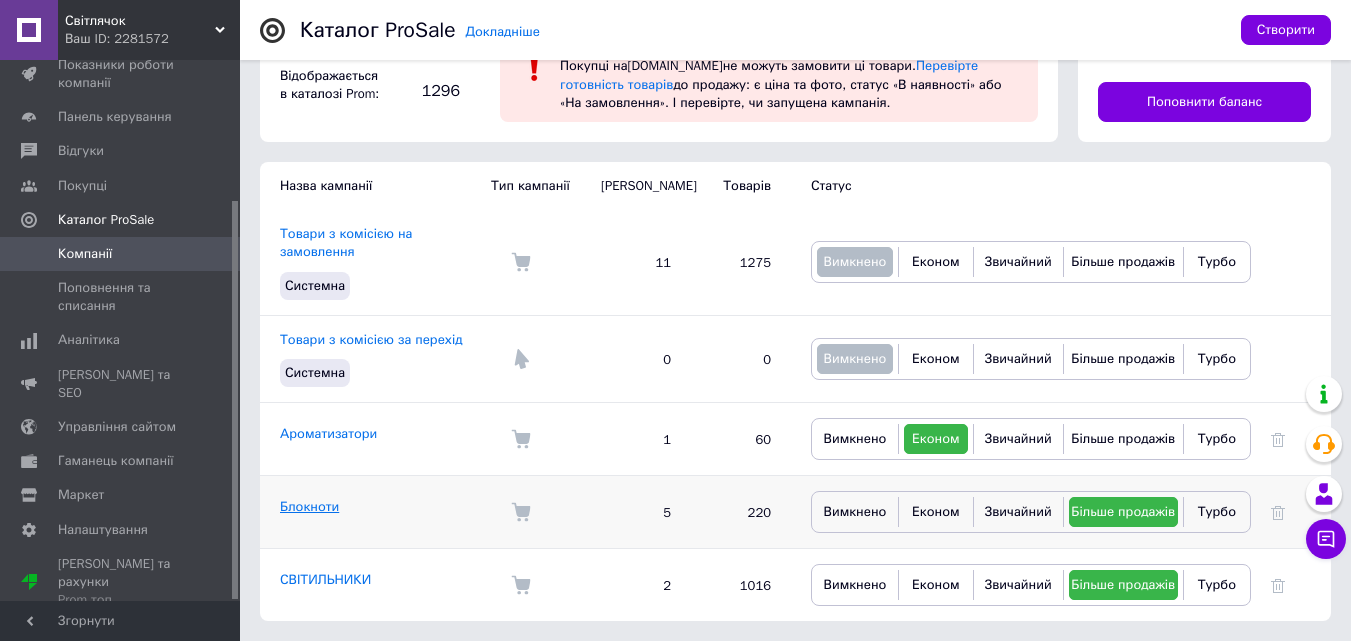 click on "Блокноти" at bounding box center [309, 506] 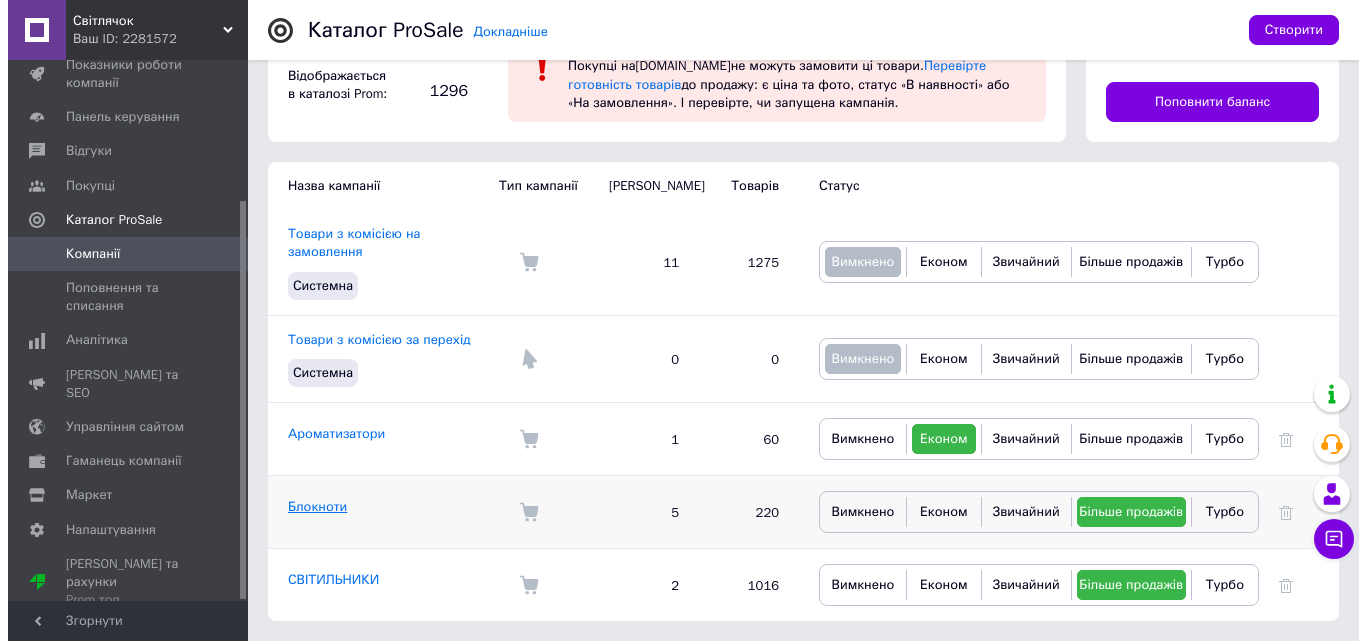 scroll, scrollTop: 0, scrollLeft: 0, axis: both 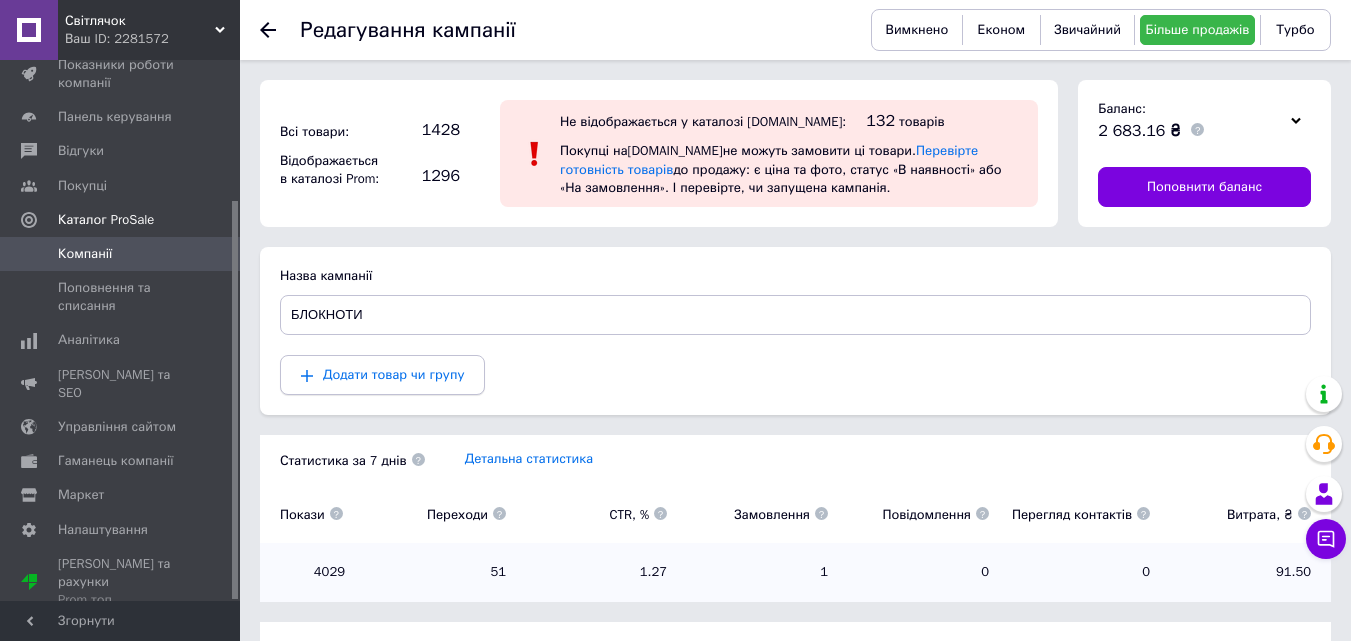 click on "Додати товар чи групу" at bounding box center [393, 374] 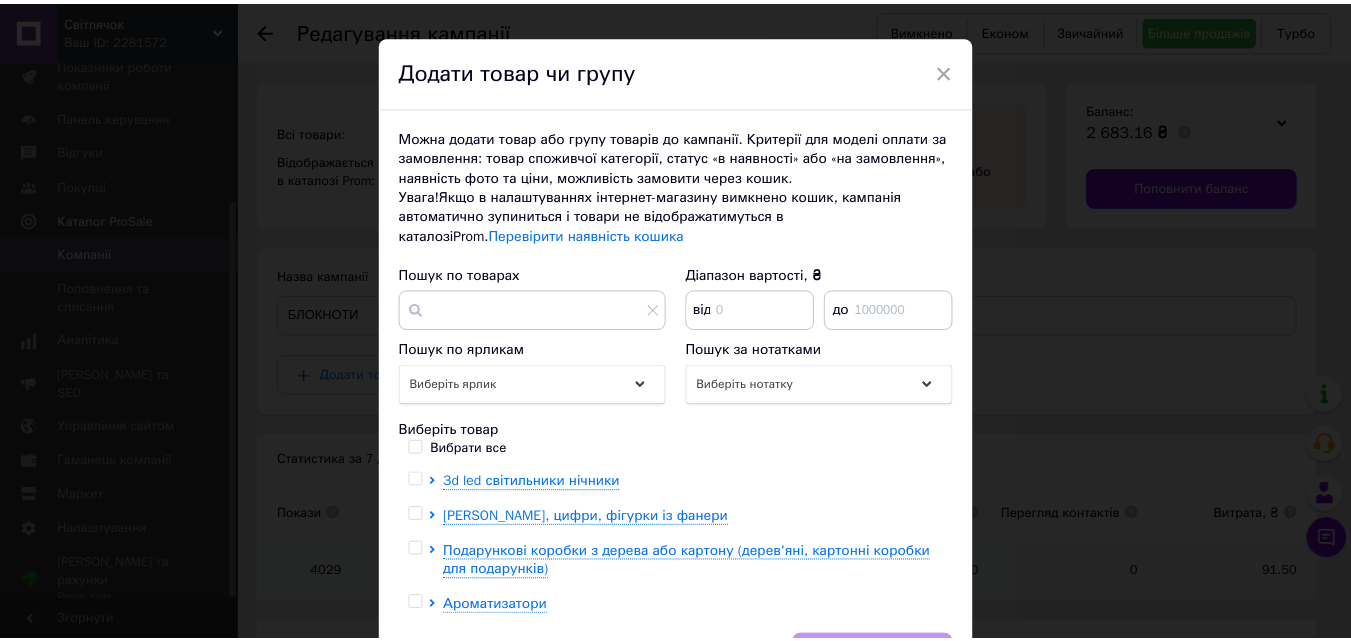 scroll, scrollTop: 0, scrollLeft: 0, axis: both 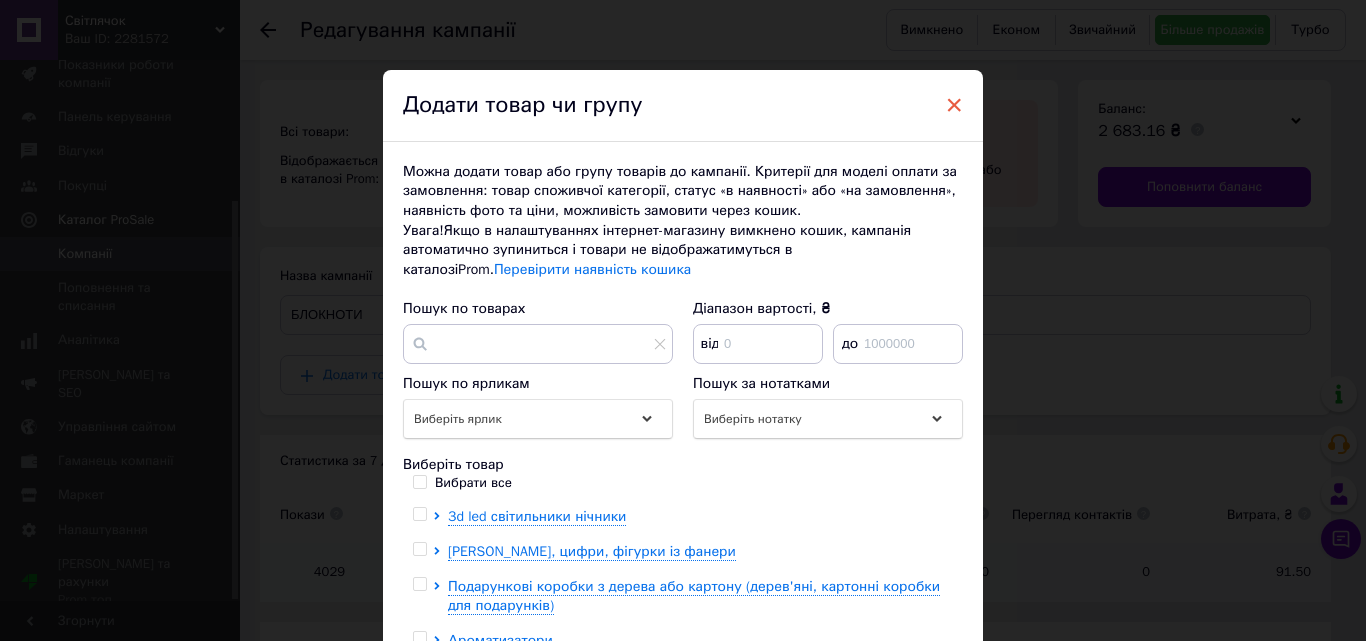 click on "×" at bounding box center (954, 104) 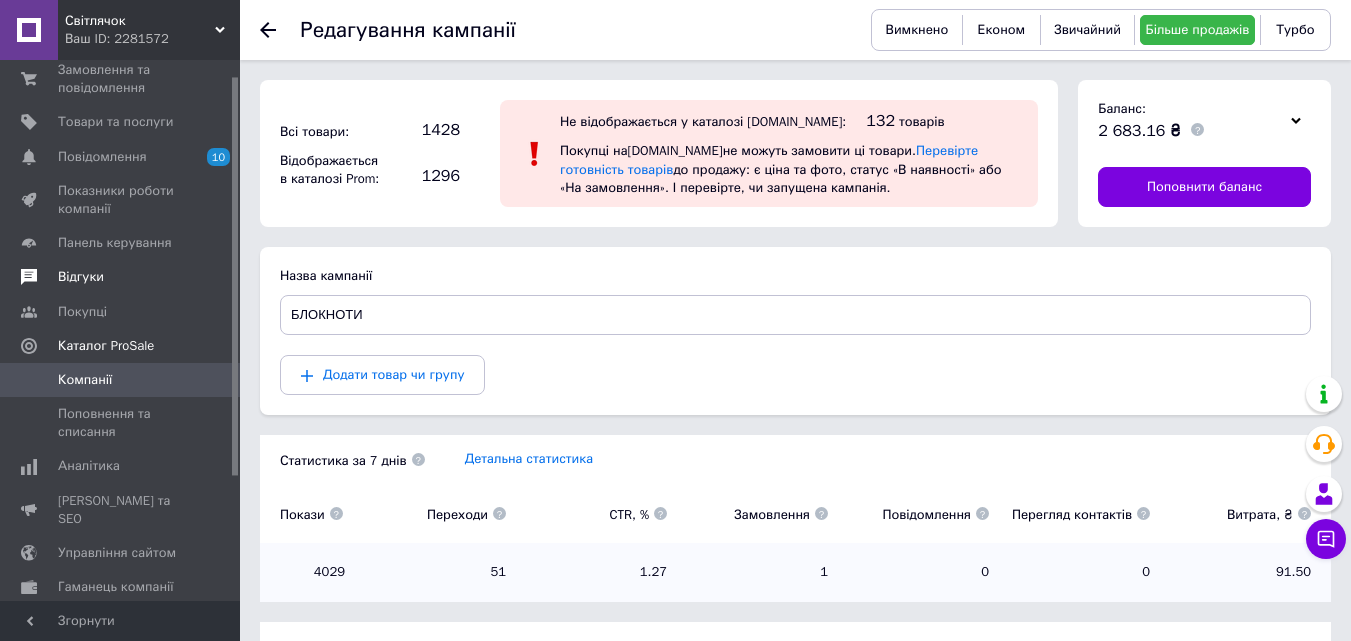 scroll, scrollTop: 0, scrollLeft: 0, axis: both 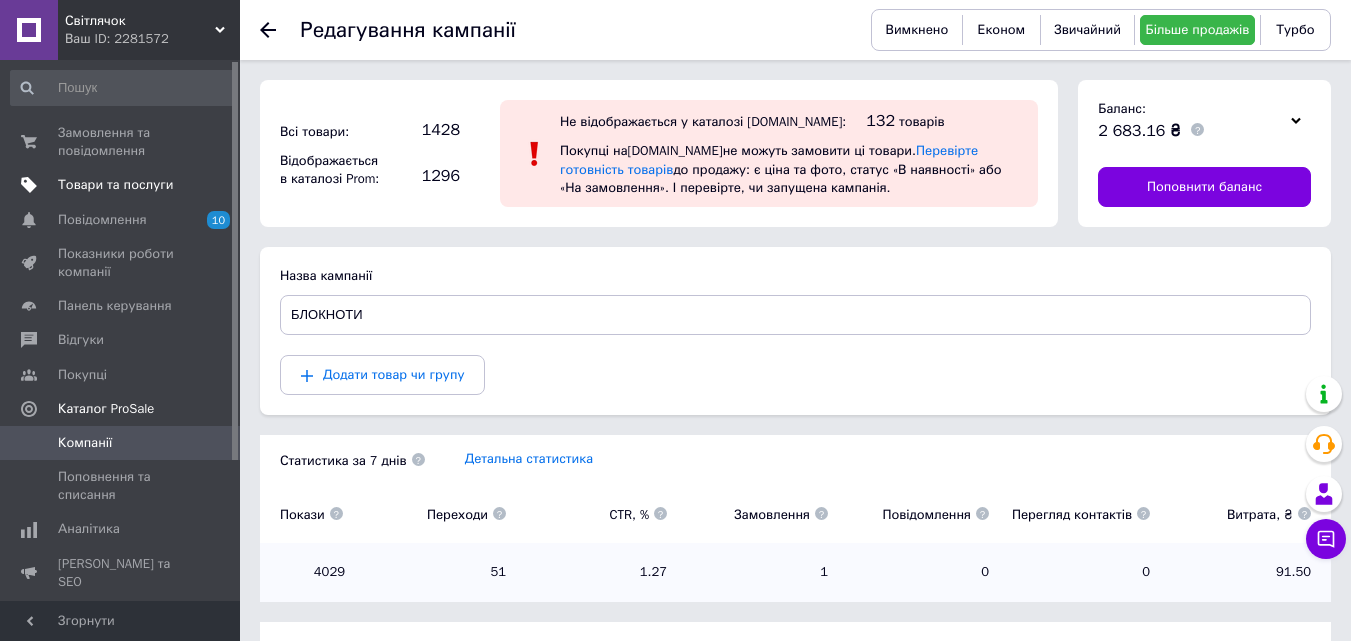 click on "Товари та послуги" at bounding box center (115, 184) 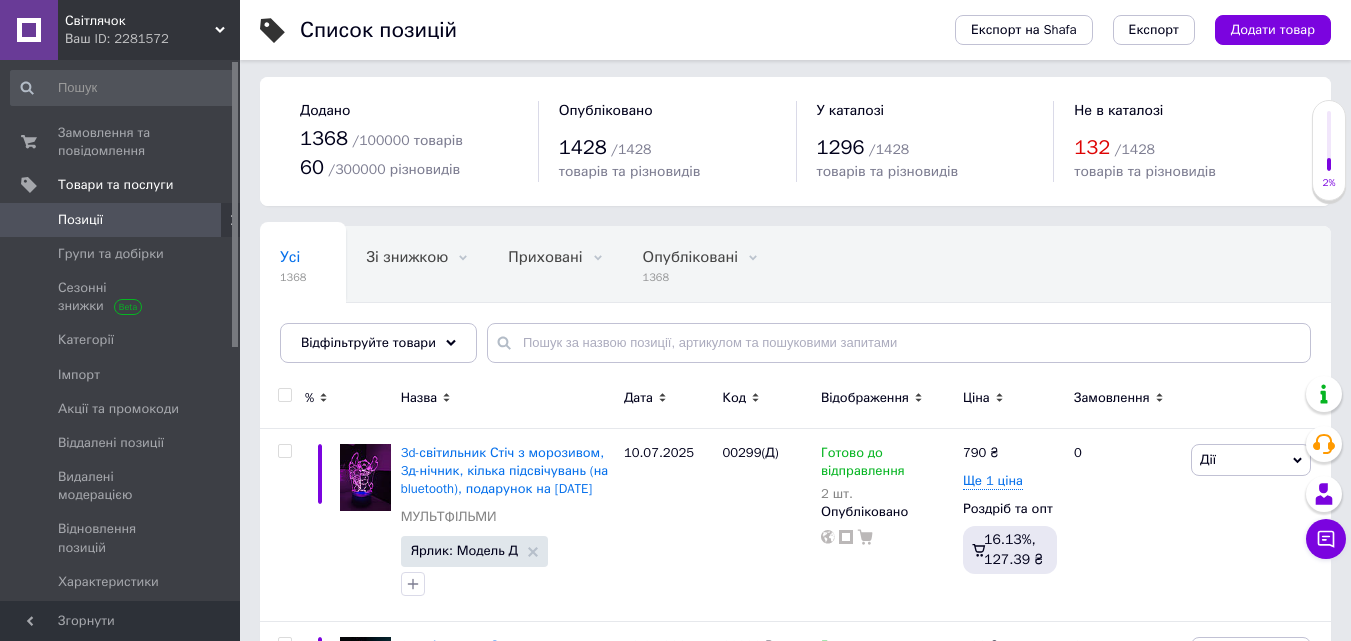 scroll, scrollTop: 0, scrollLeft: 0, axis: both 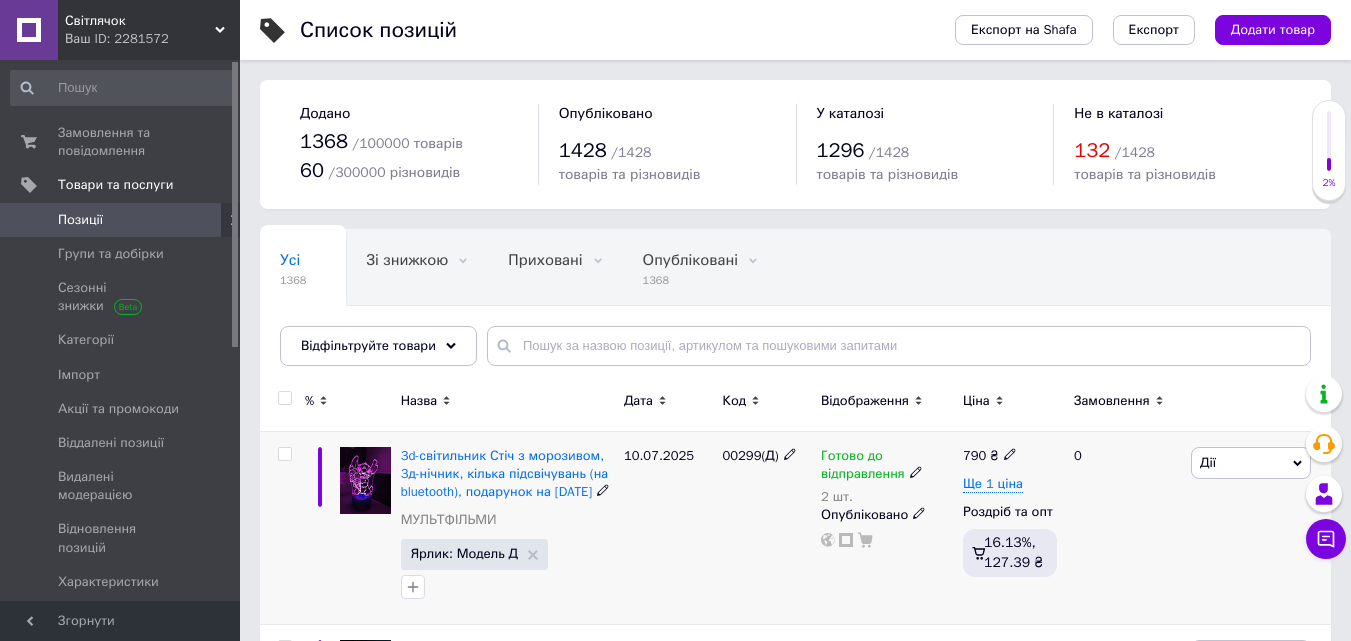 click 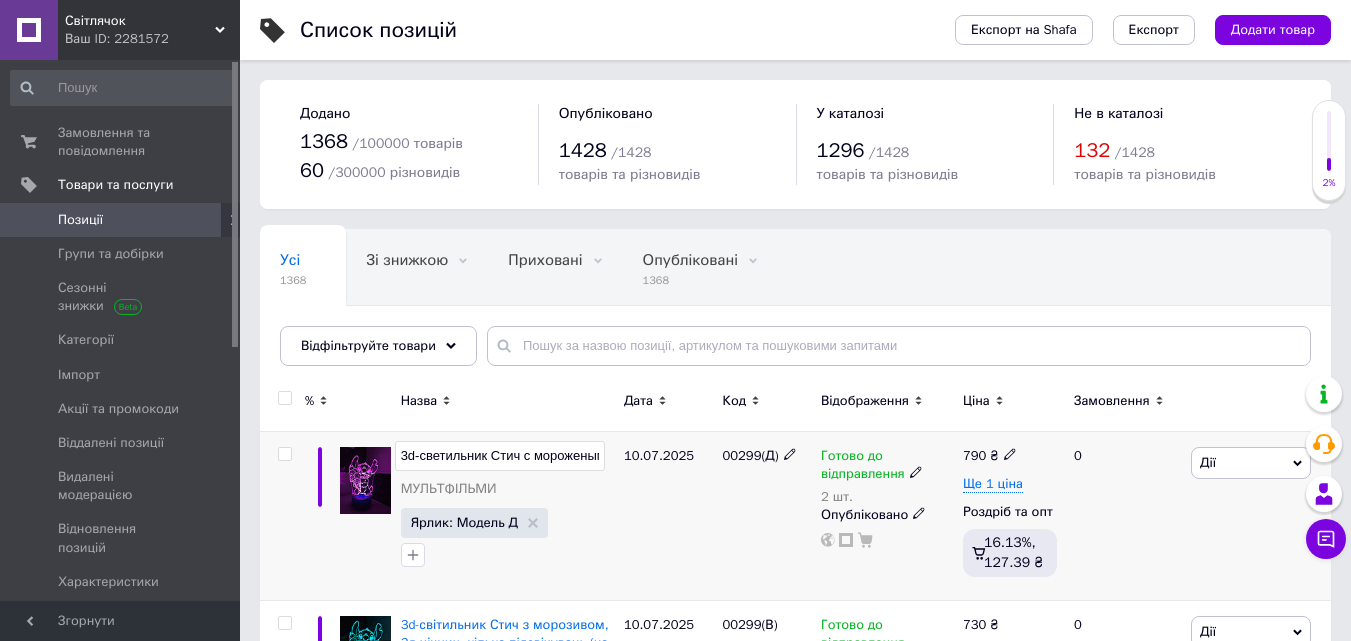 scroll, scrollTop: 0, scrollLeft: 429, axis: horizontal 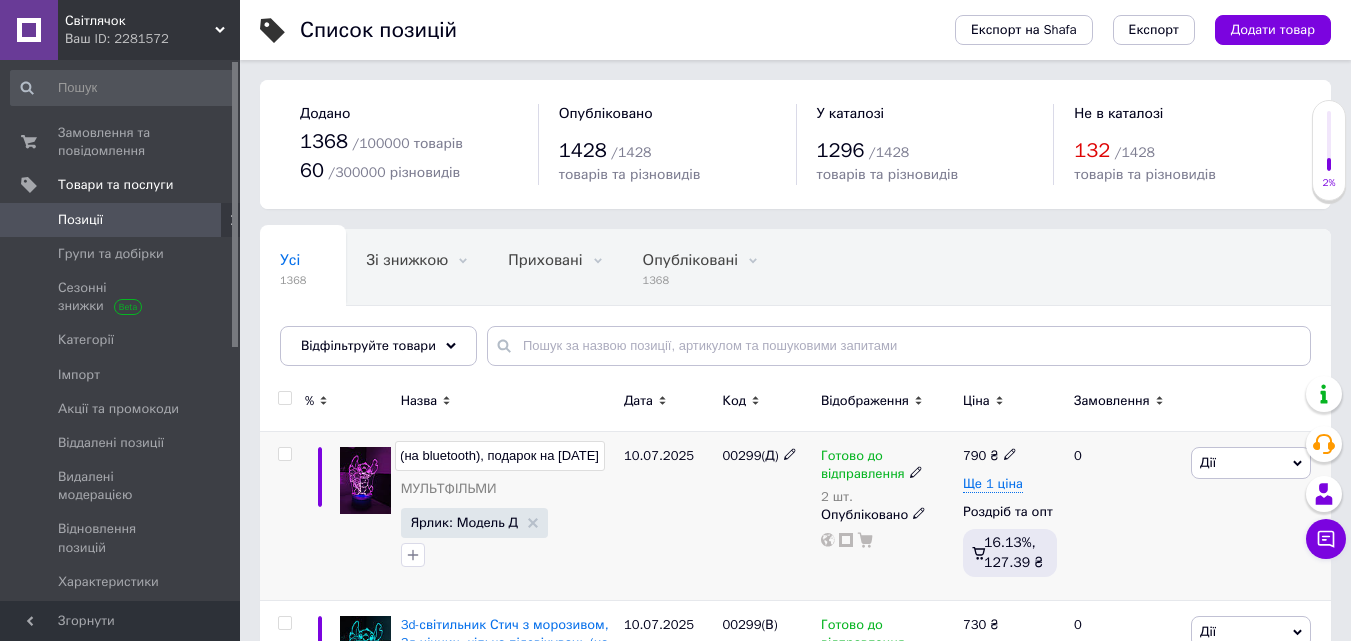 click on "10.07.2025" at bounding box center [668, 516] 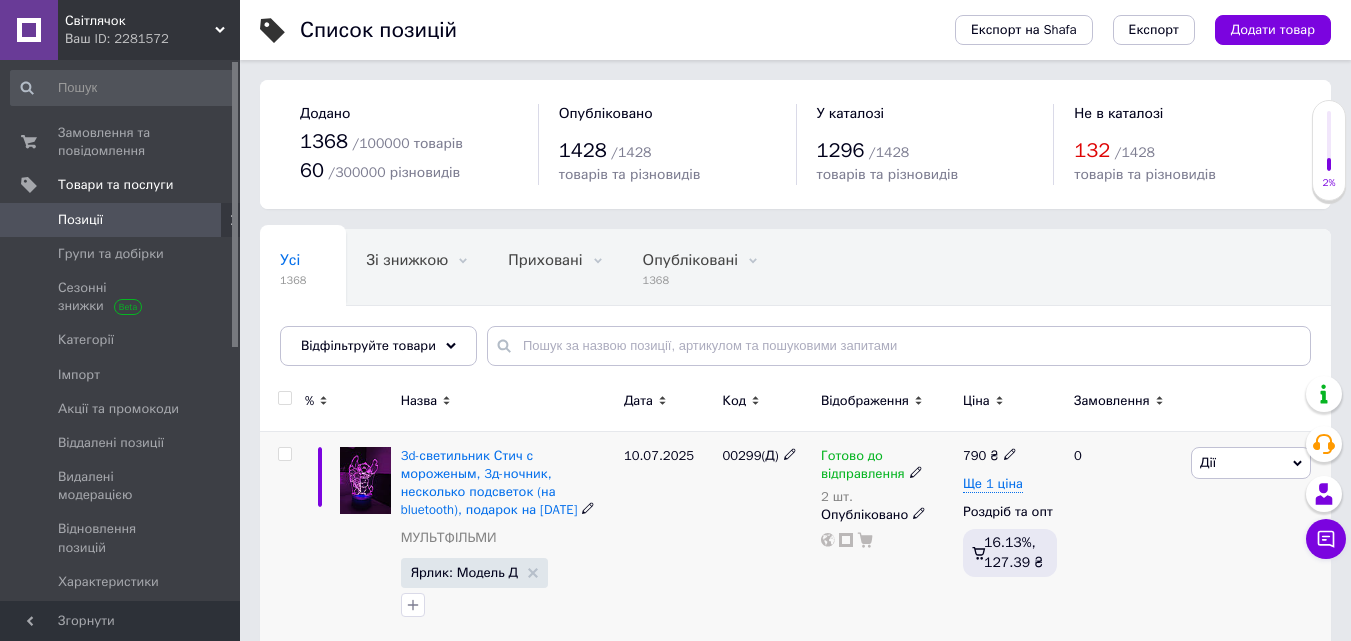 click at bounding box center (365, 481) 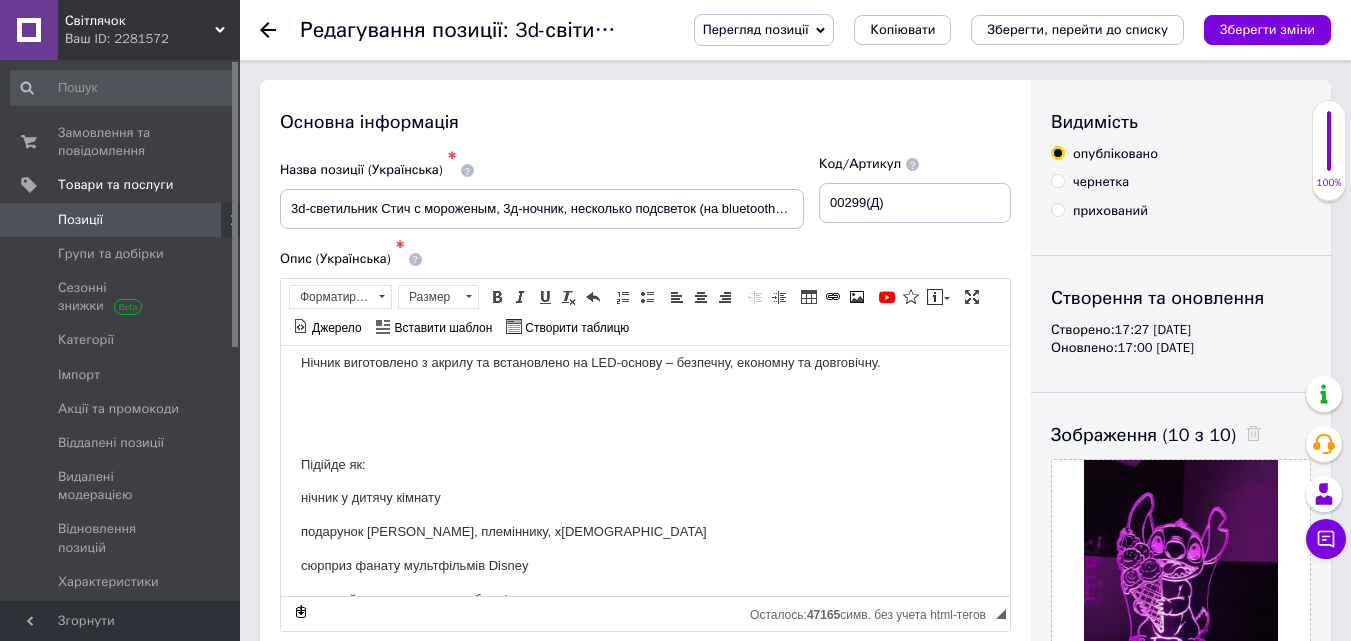 scroll, scrollTop: 0, scrollLeft: 0, axis: both 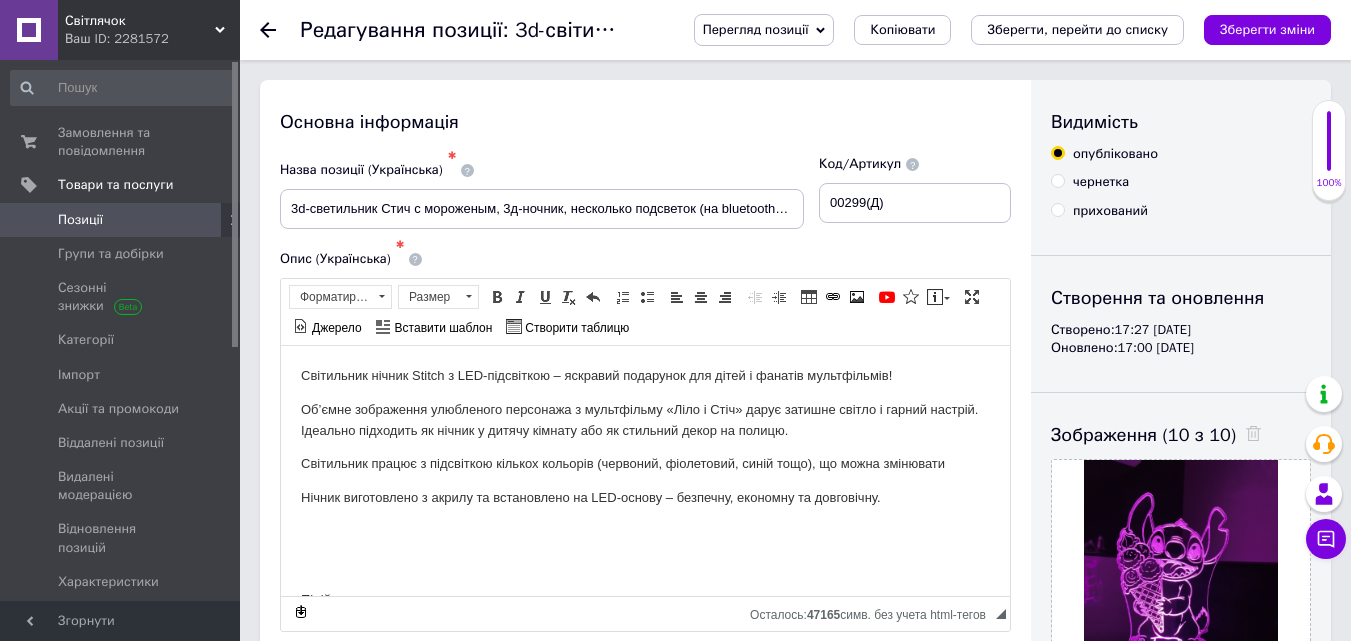 click 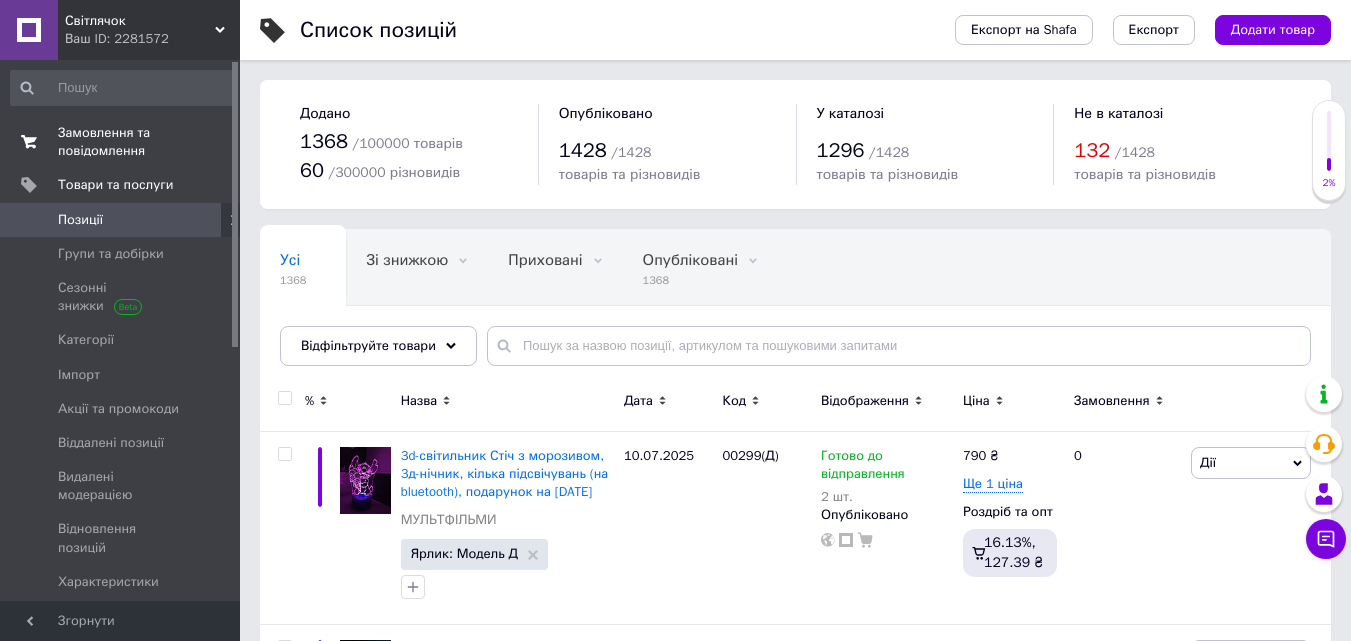 click on "Замовлення та повідомлення" at bounding box center [104, 141] 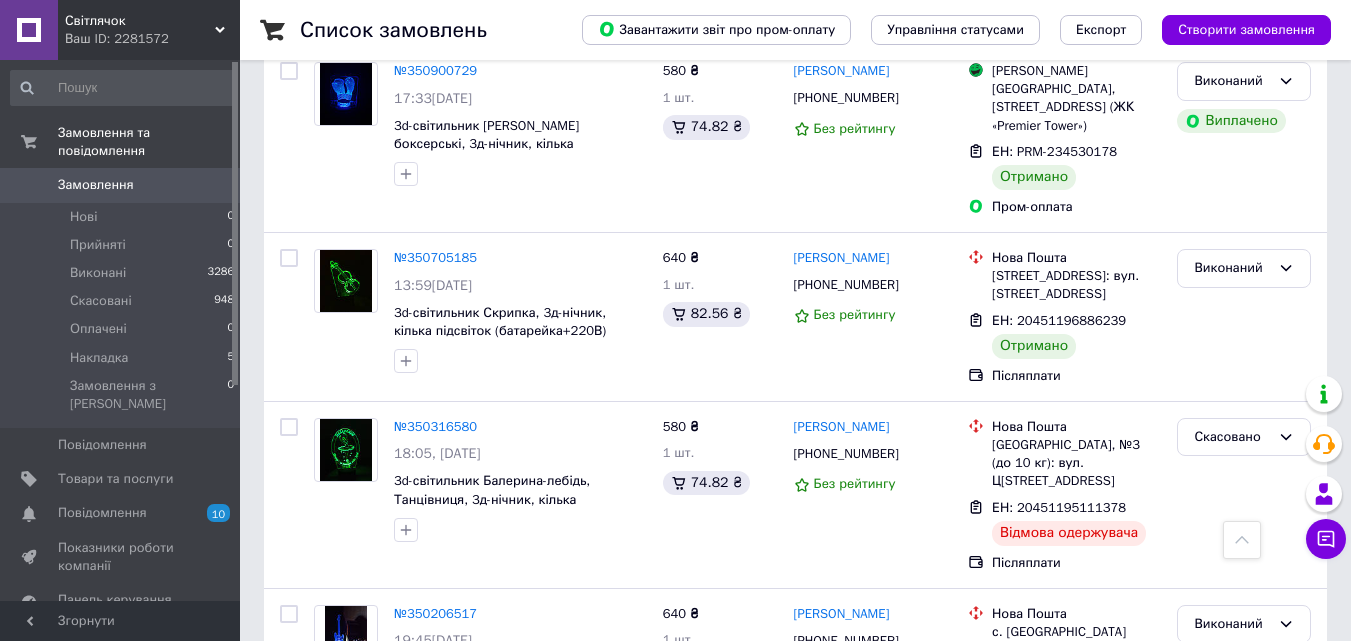 scroll, scrollTop: 1900, scrollLeft: 0, axis: vertical 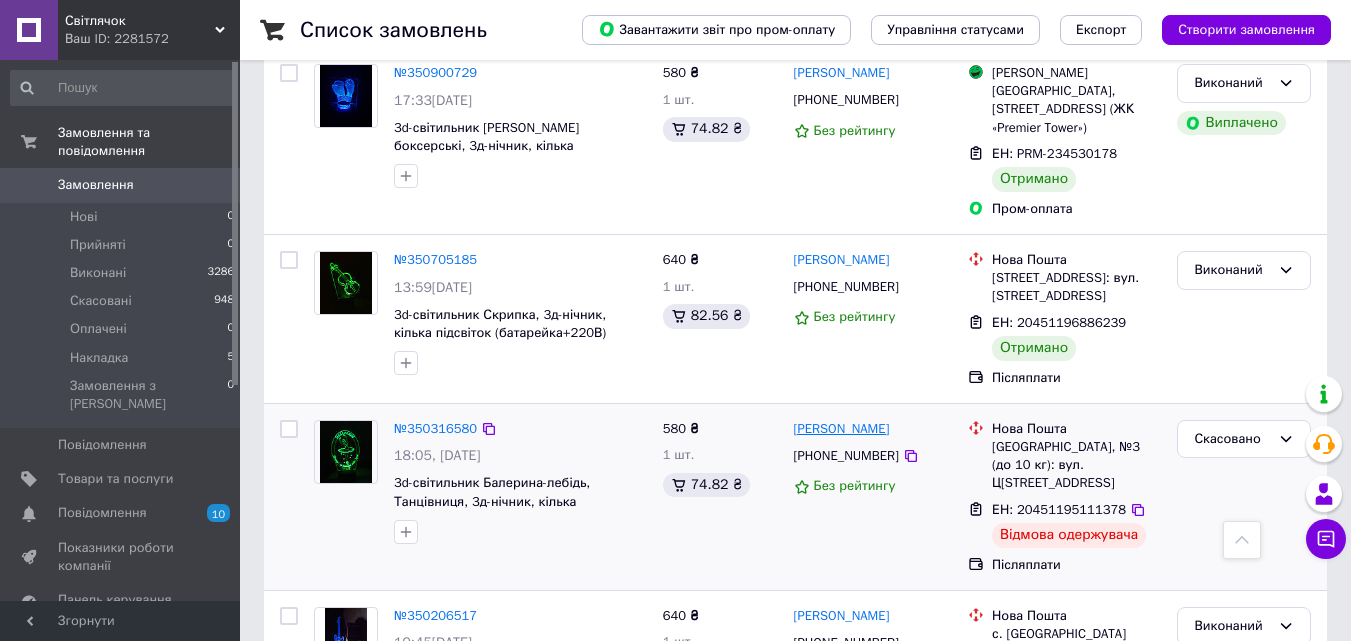 click on "[PERSON_NAME]" at bounding box center [842, 428] 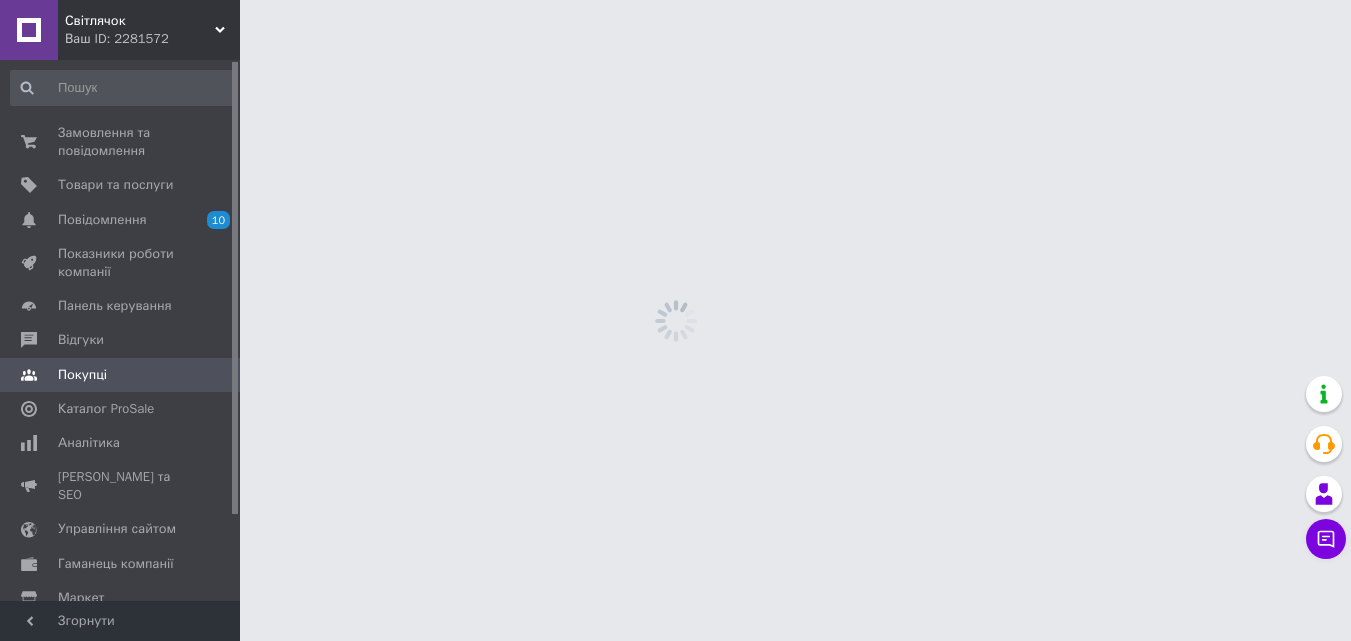 scroll, scrollTop: 0, scrollLeft: 0, axis: both 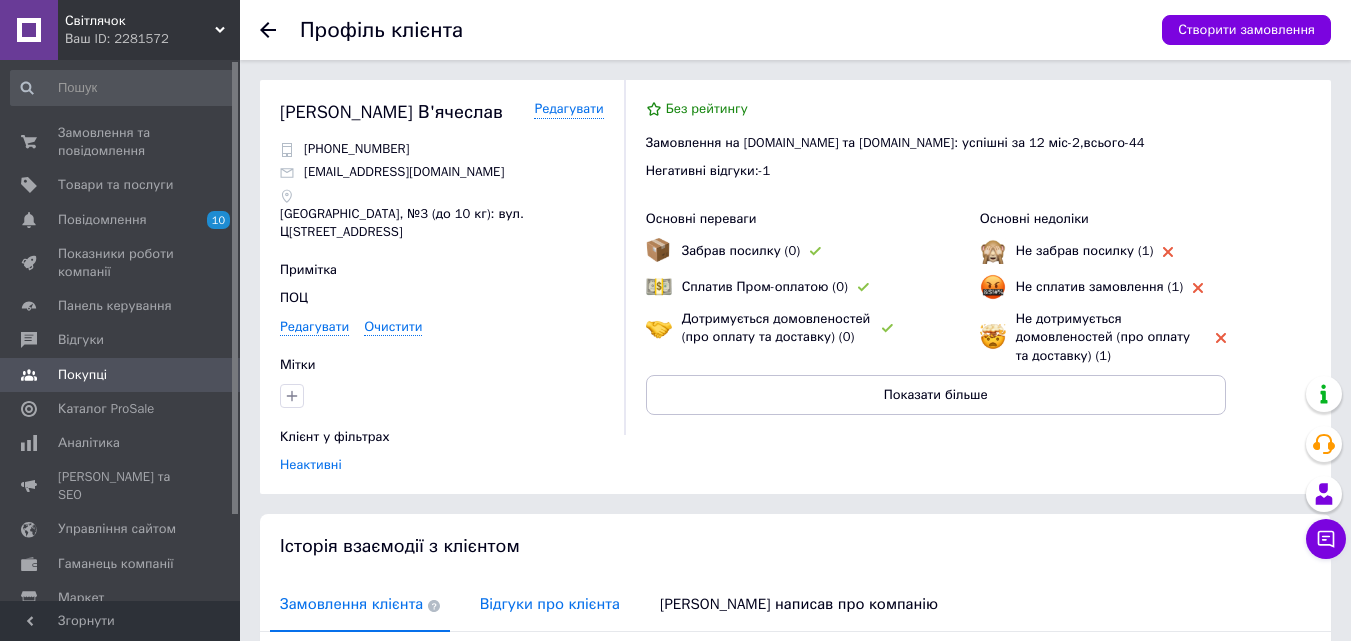 click on "Відгуки про клієнта" at bounding box center (550, 604) 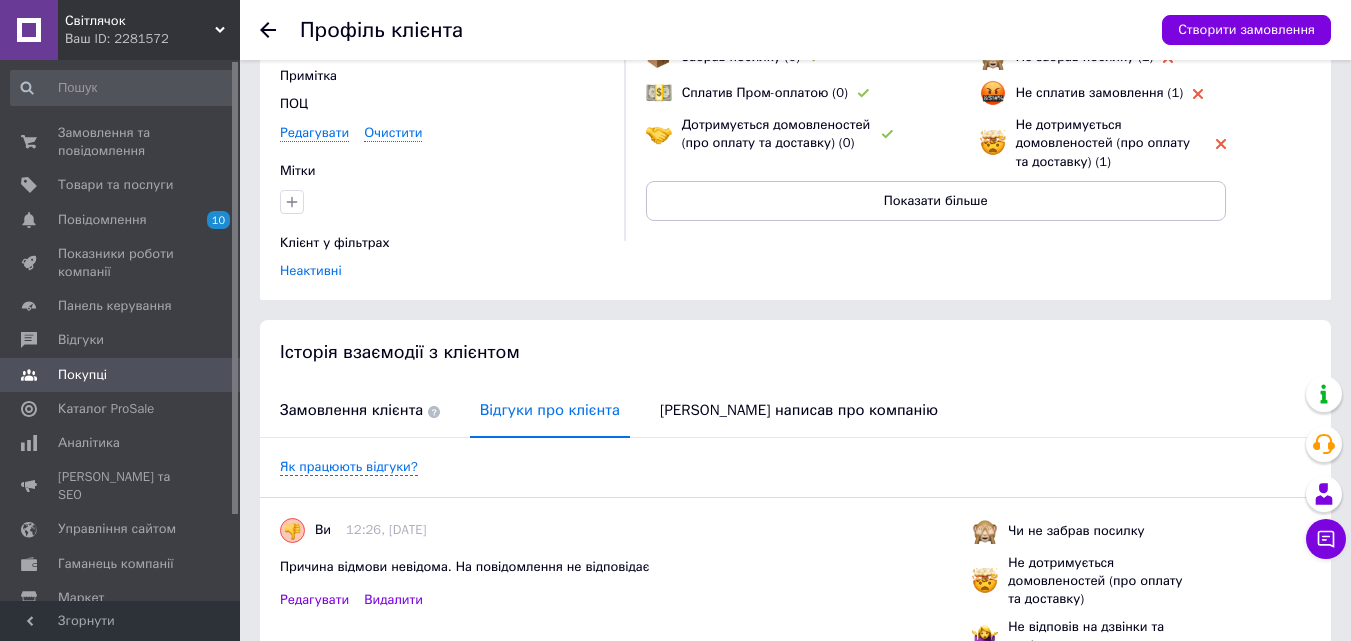 scroll, scrollTop: 0, scrollLeft: 0, axis: both 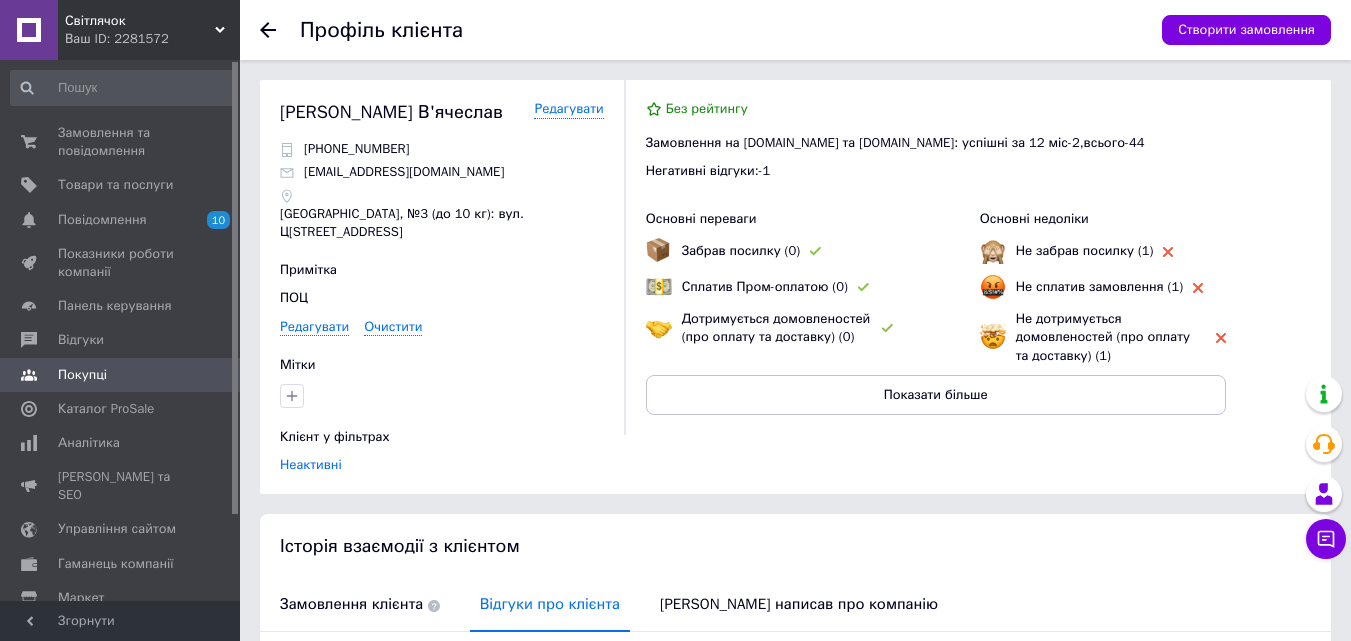 click 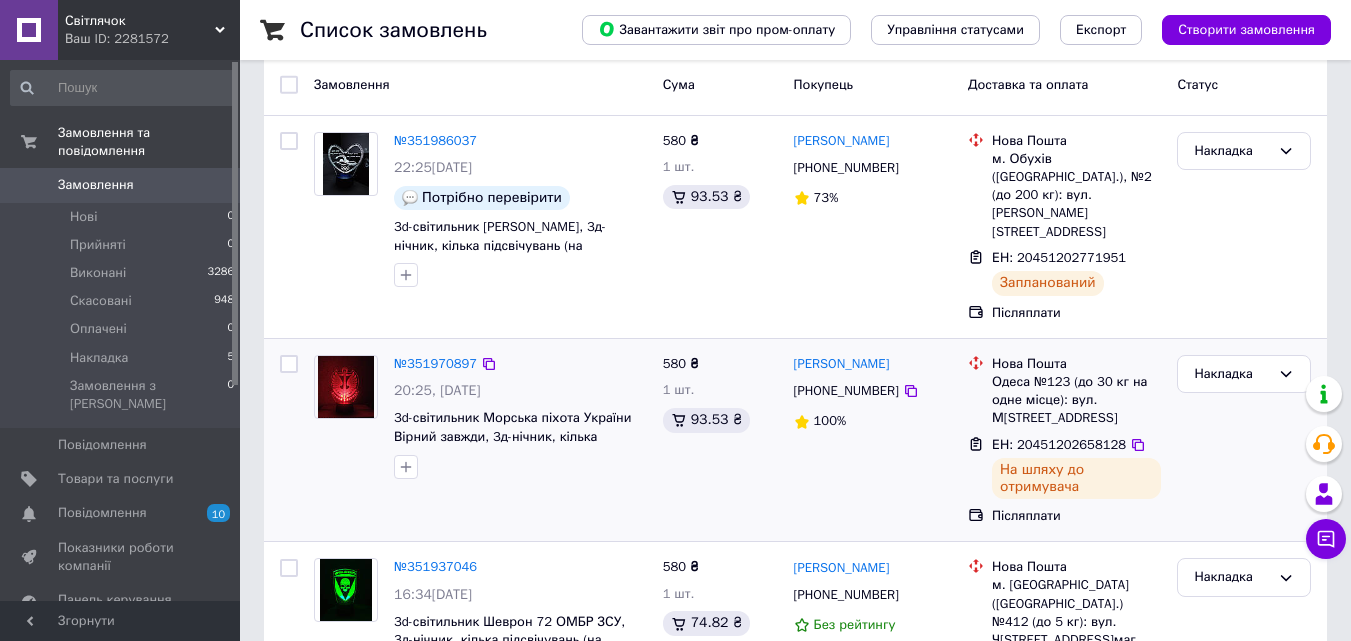 scroll, scrollTop: 0, scrollLeft: 0, axis: both 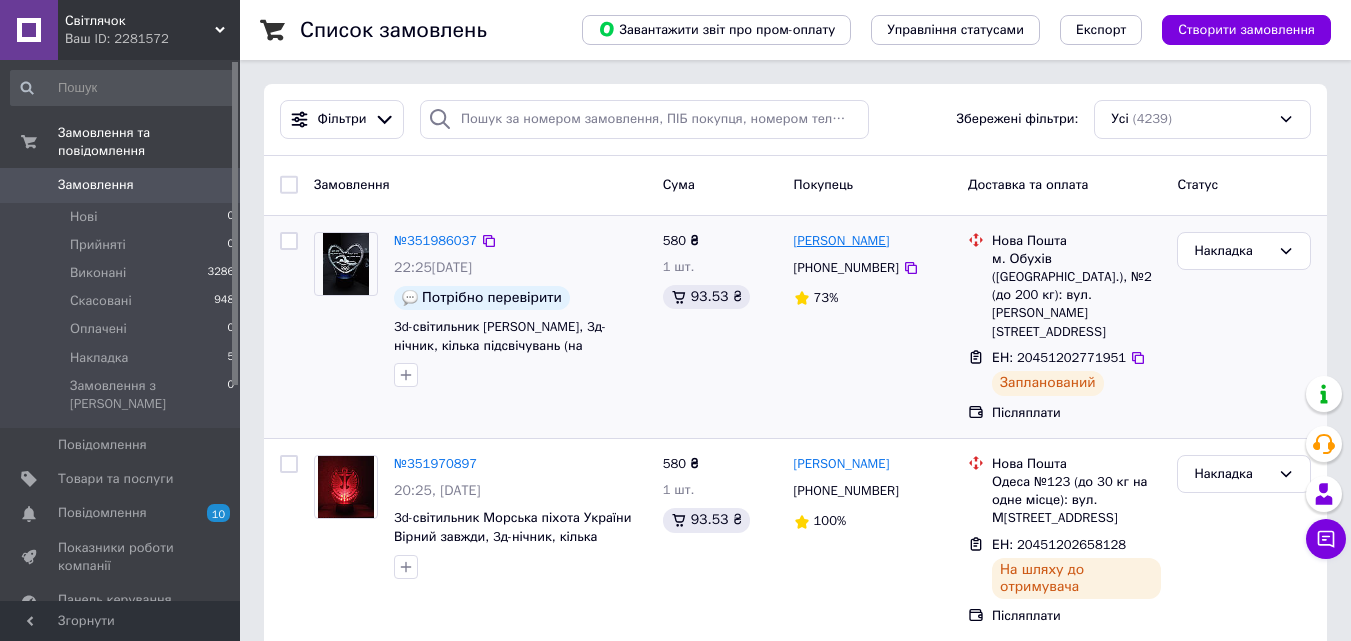click on "[PERSON_NAME]" at bounding box center [842, 240] 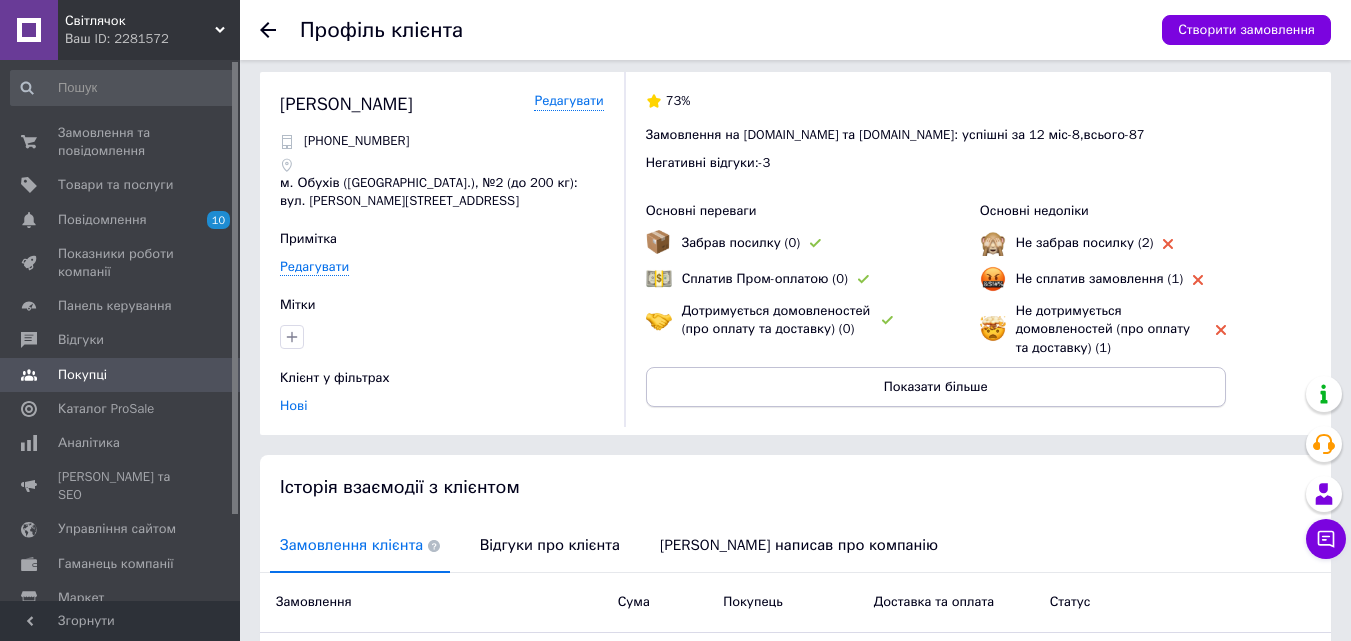 scroll, scrollTop: 0, scrollLeft: 0, axis: both 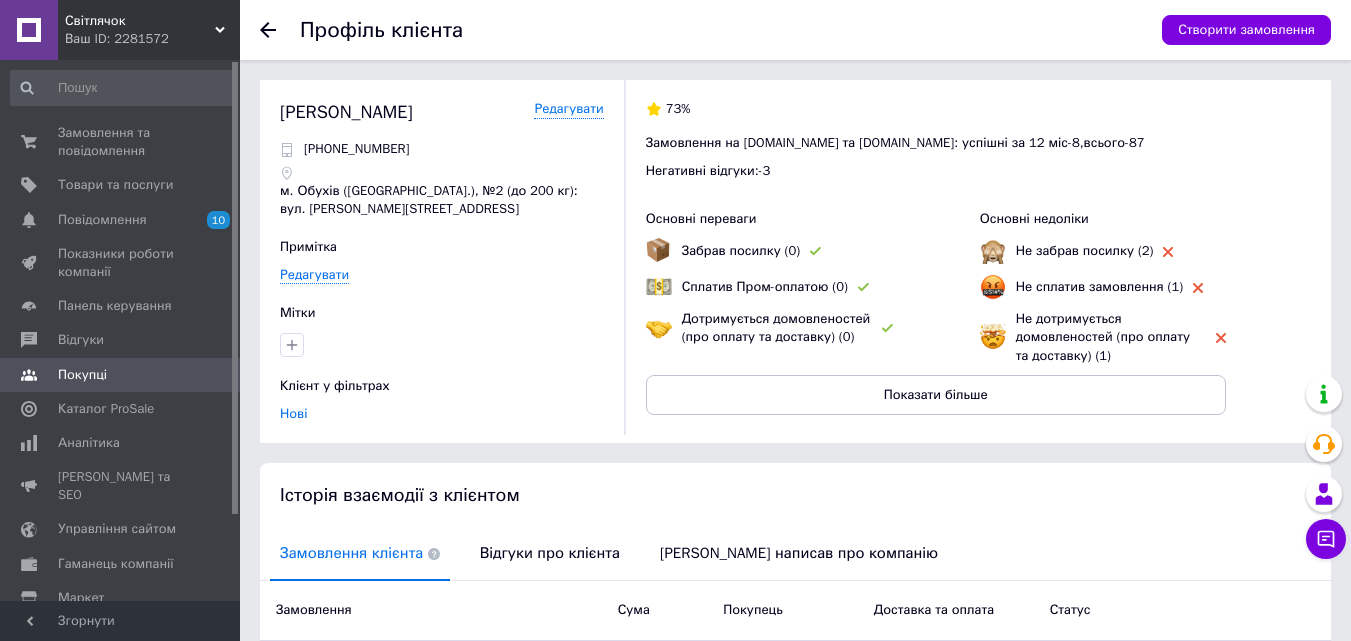 click 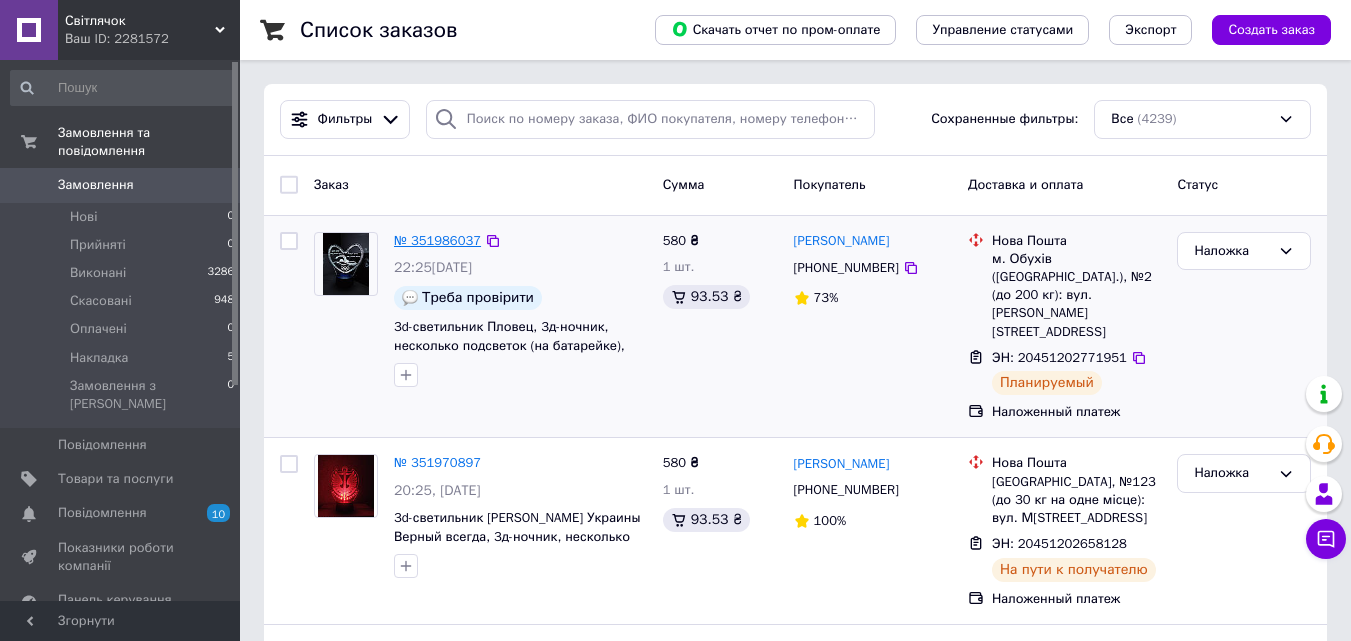 click on "№ 351986037" at bounding box center [437, 240] 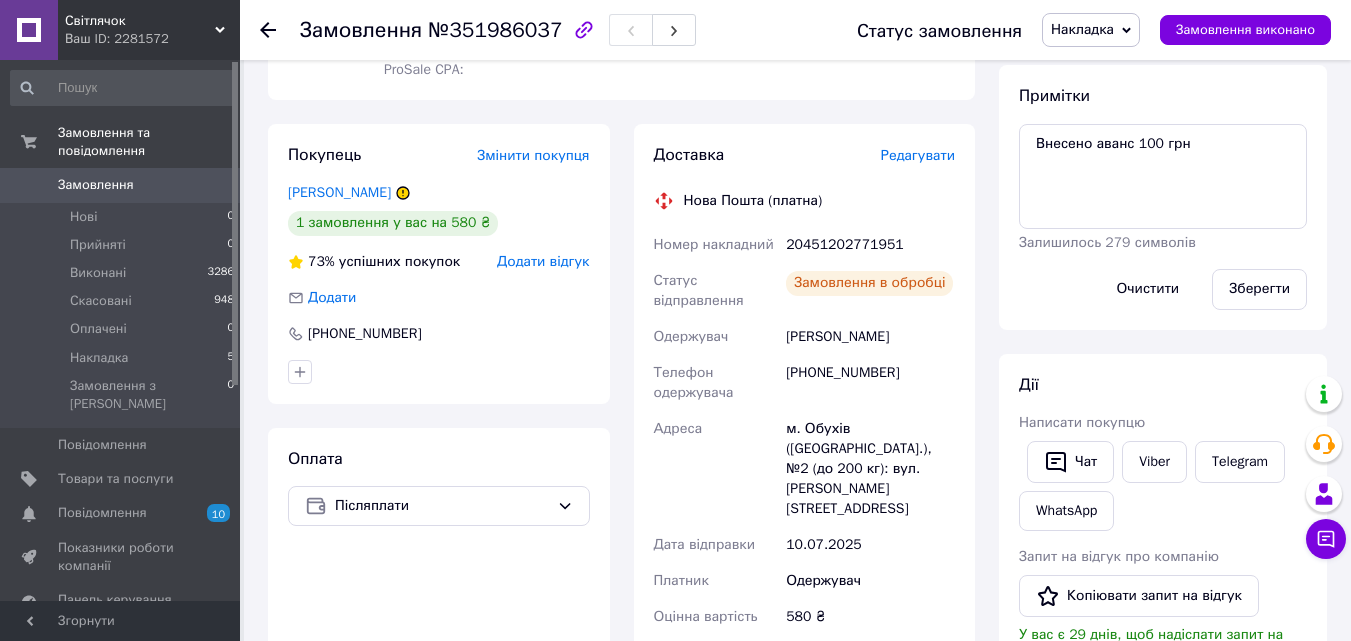 scroll, scrollTop: 300, scrollLeft: 0, axis: vertical 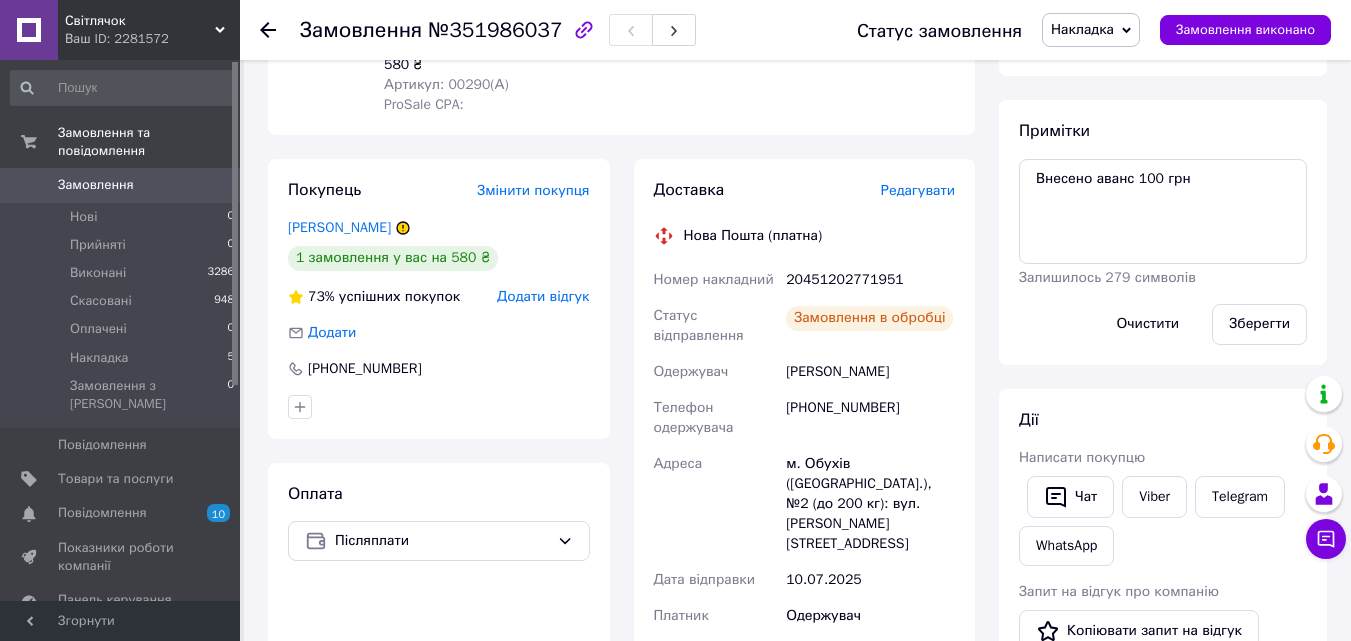 click 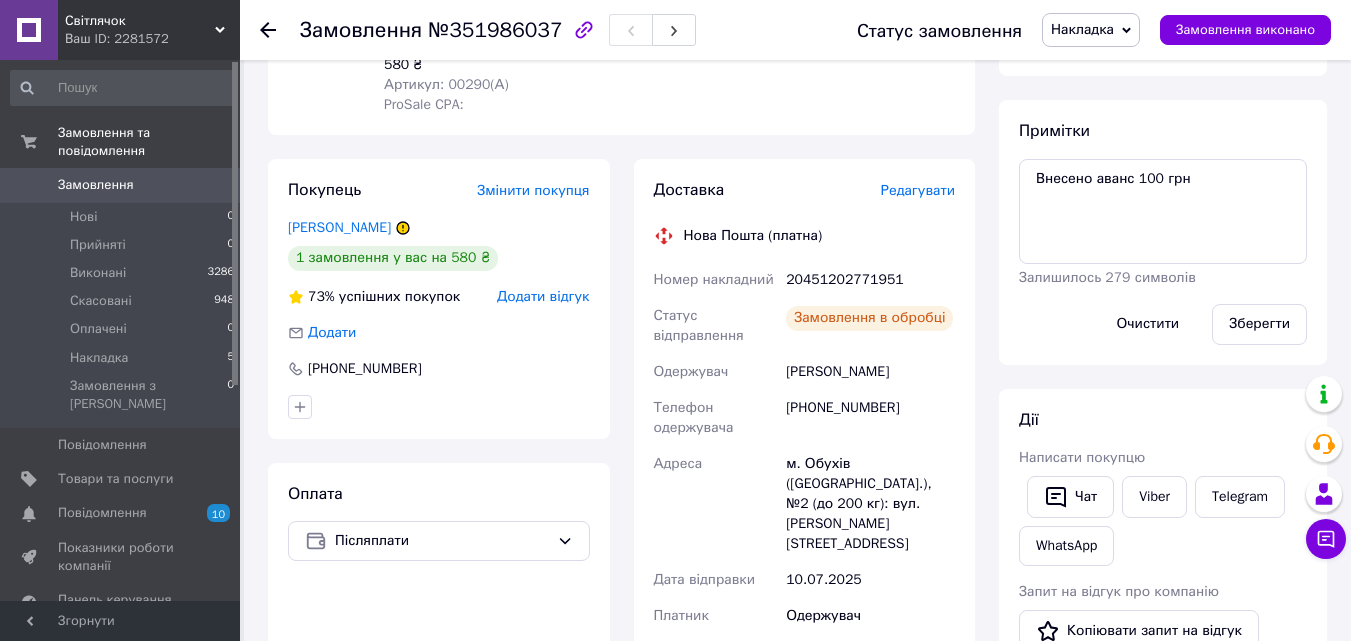 click 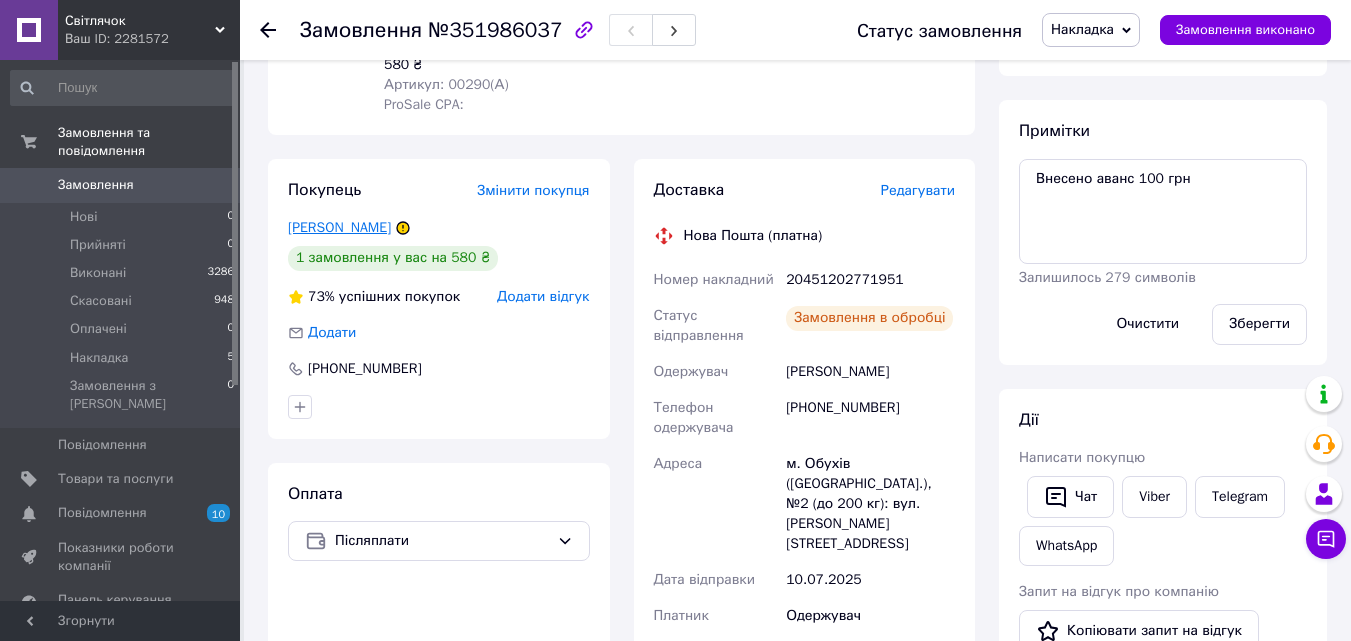 click on "[PERSON_NAME]" at bounding box center (339, 227) 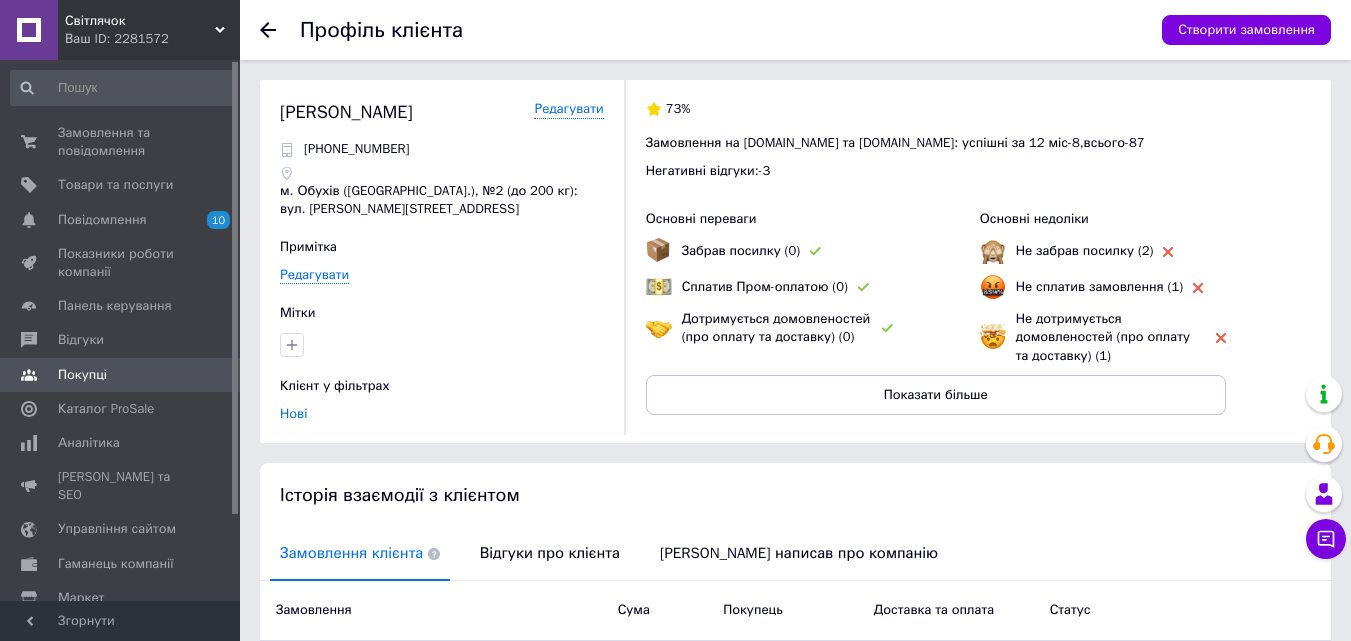 scroll, scrollTop: 285, scrollLeft: 0, axis: vertical 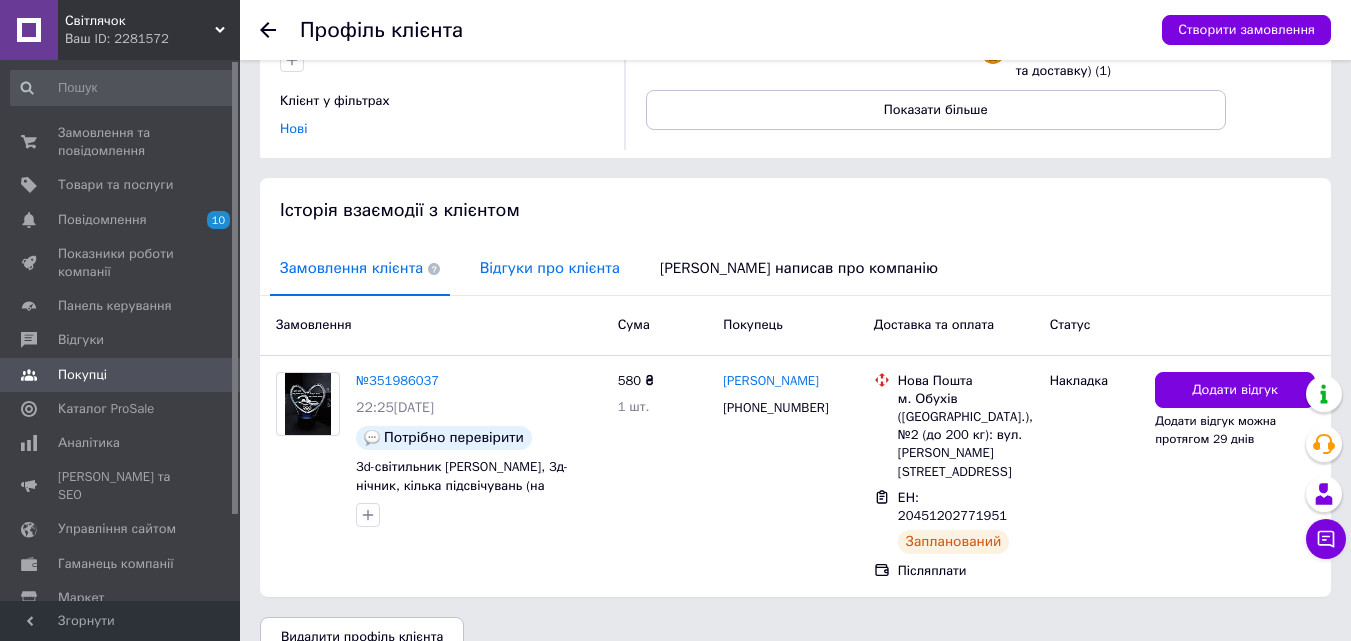 click on "Відгуки про клієнта" at bounding box center [550, 268] 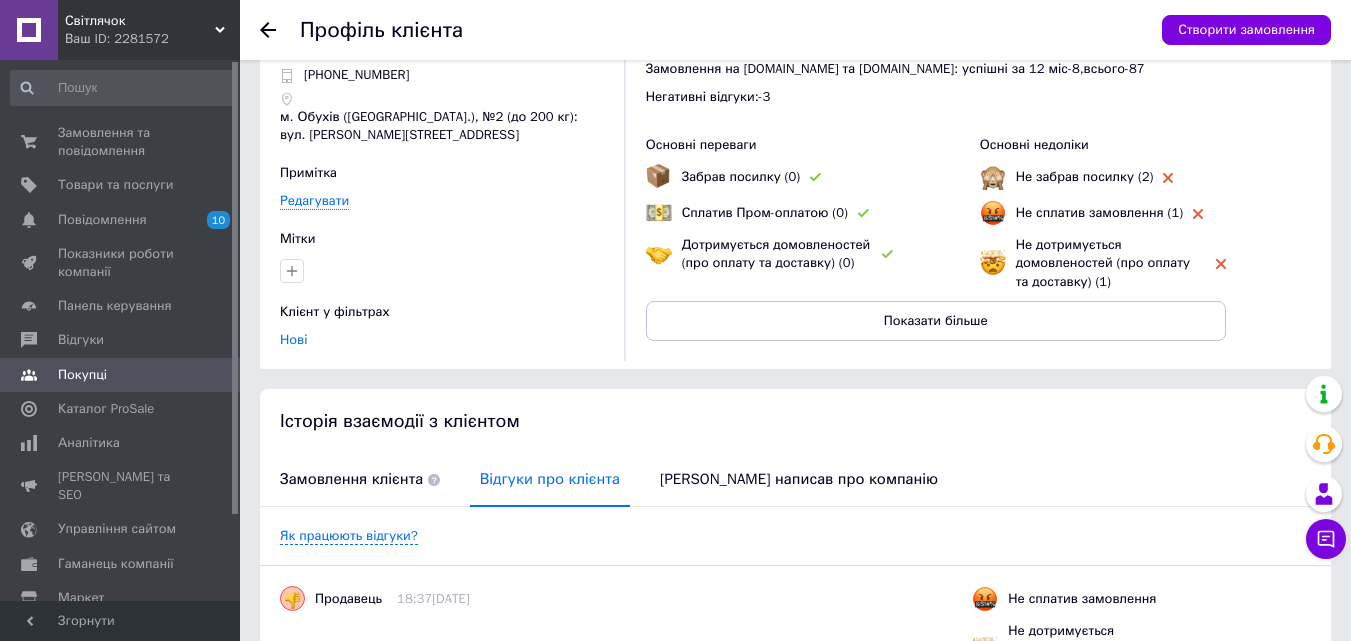 scroll, scrollTop: 0, scrollLeft: 0, axis: both 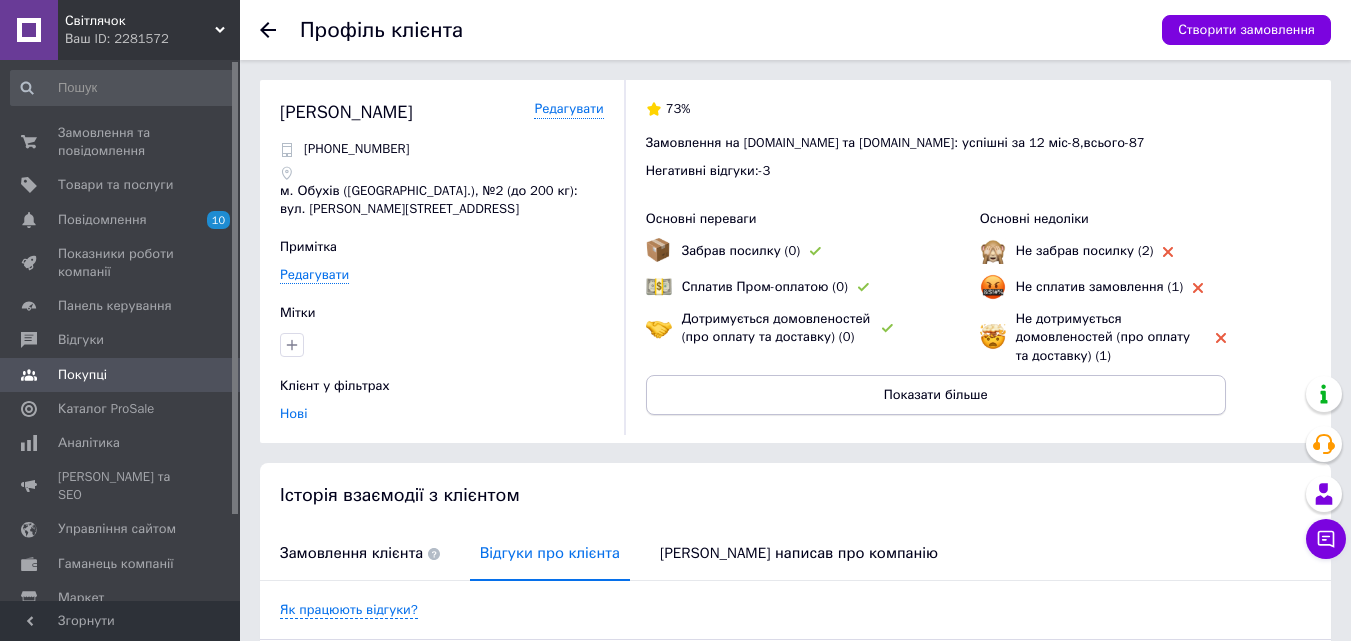 click on "Показати більше" at bounding box center (936, 395) 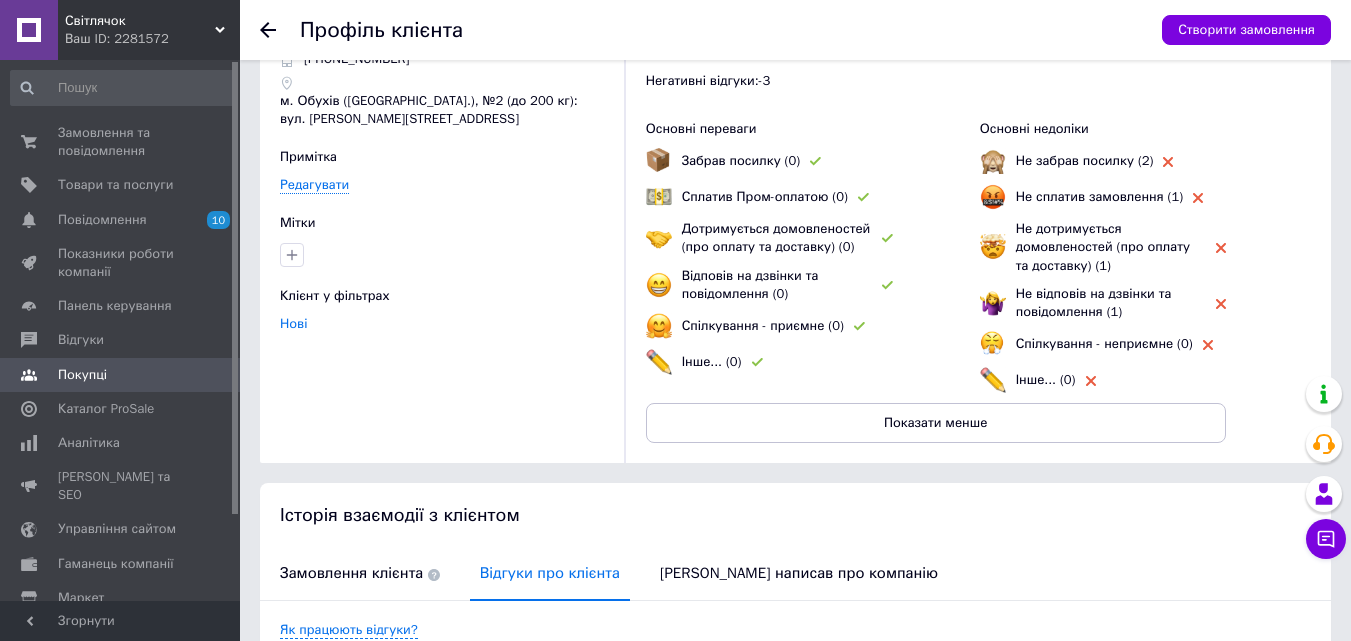 scroll, scrollTop: 0, scrollLeft: 0, axis: both 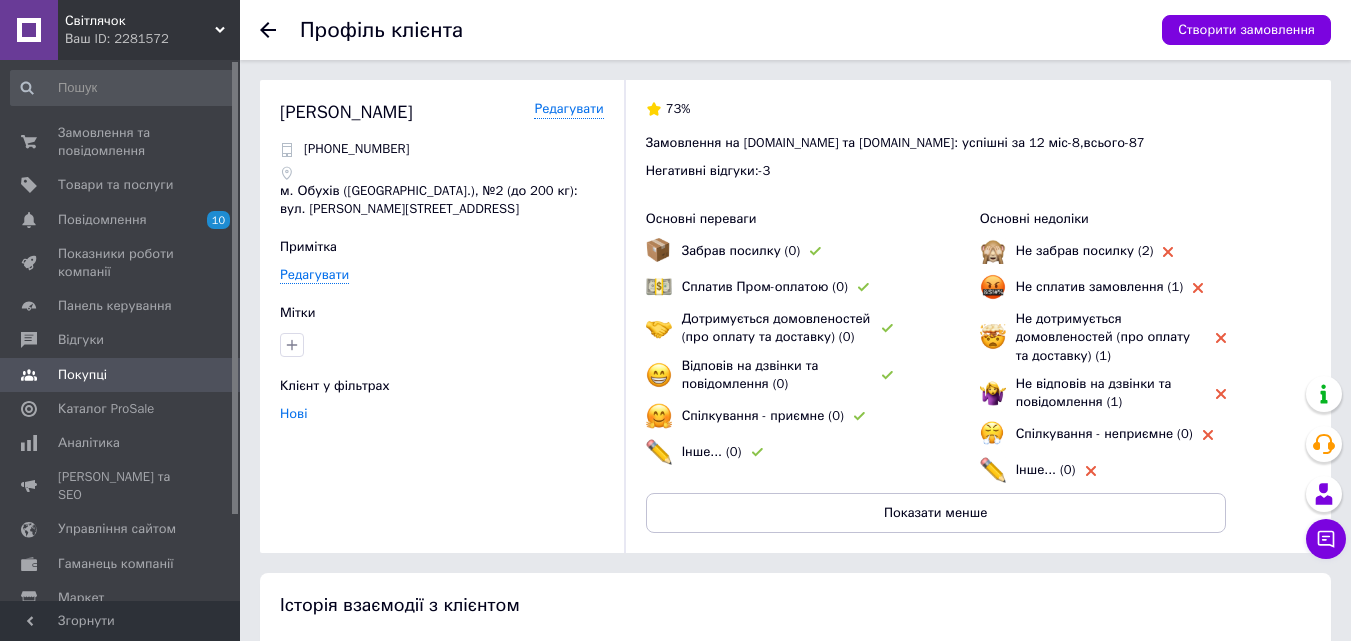 click 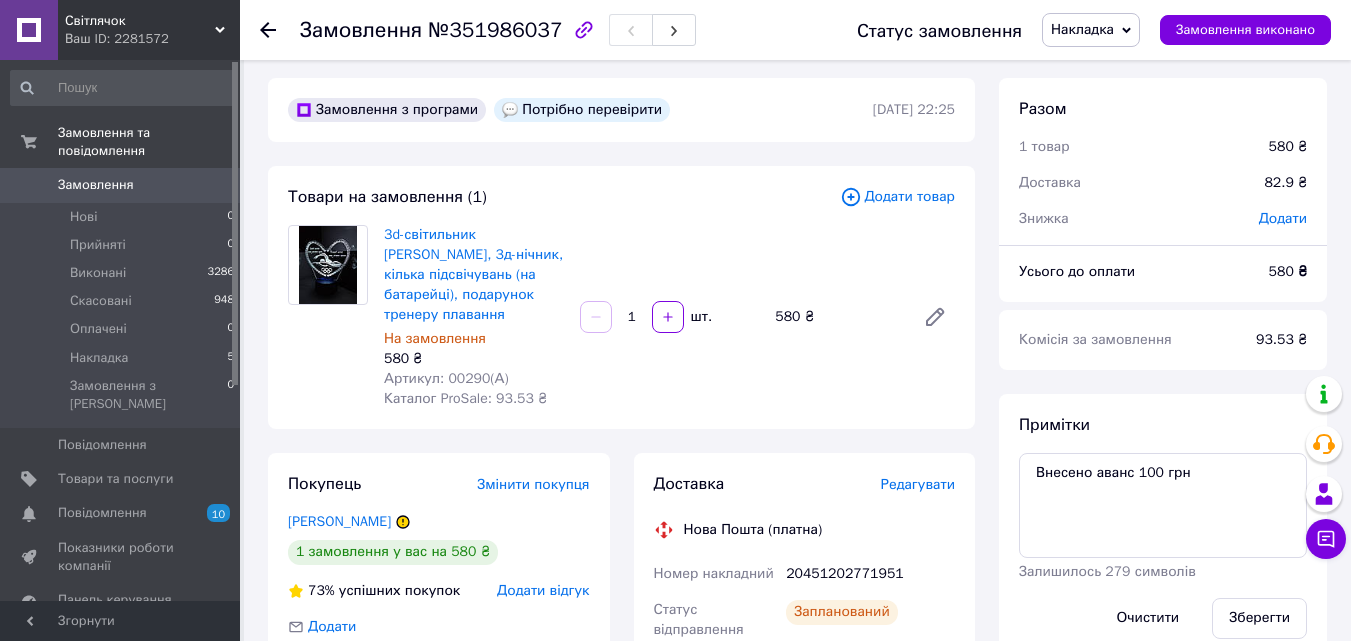scroll, scrollTop: 0, scrollLeft: 0, axis: both 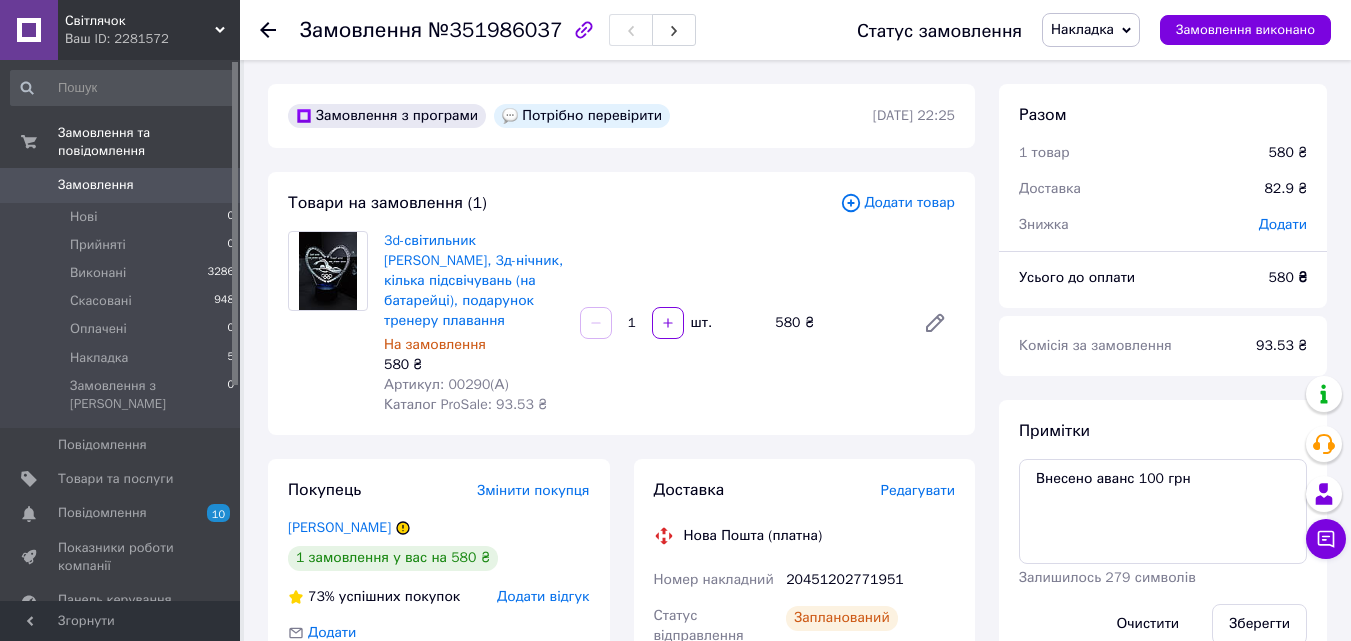 click 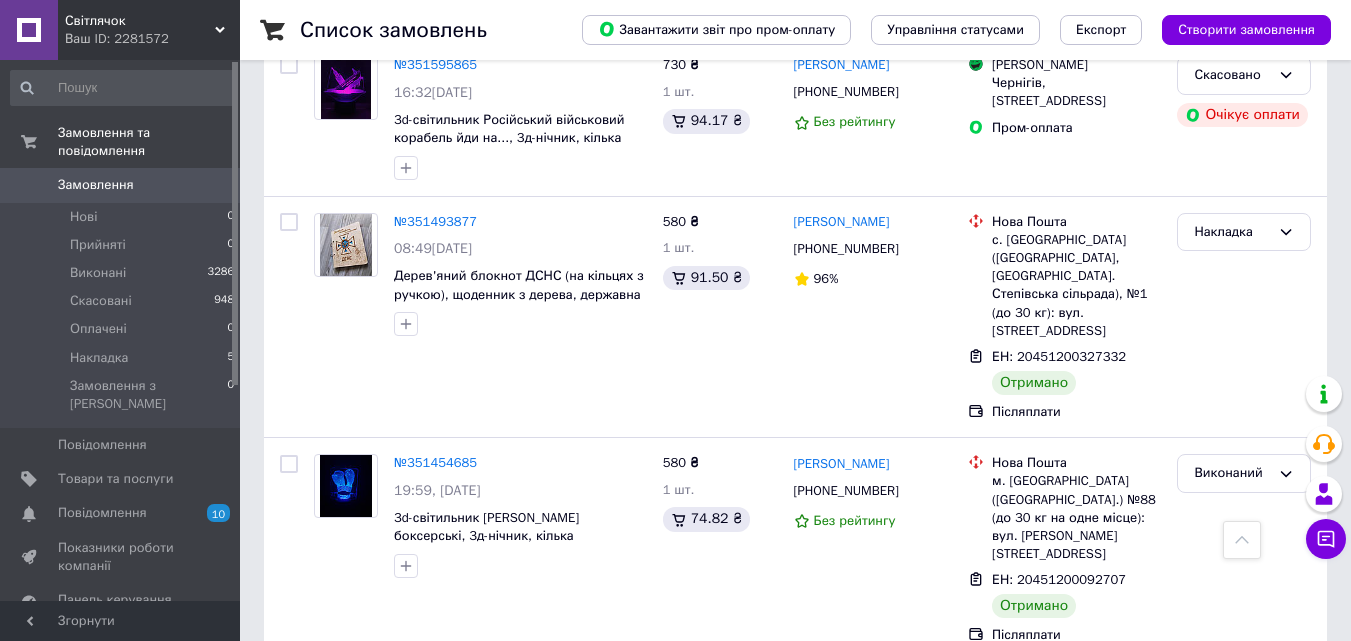 scroll, scrollTop: 1000, scrollLeft: 0, axis: vertical 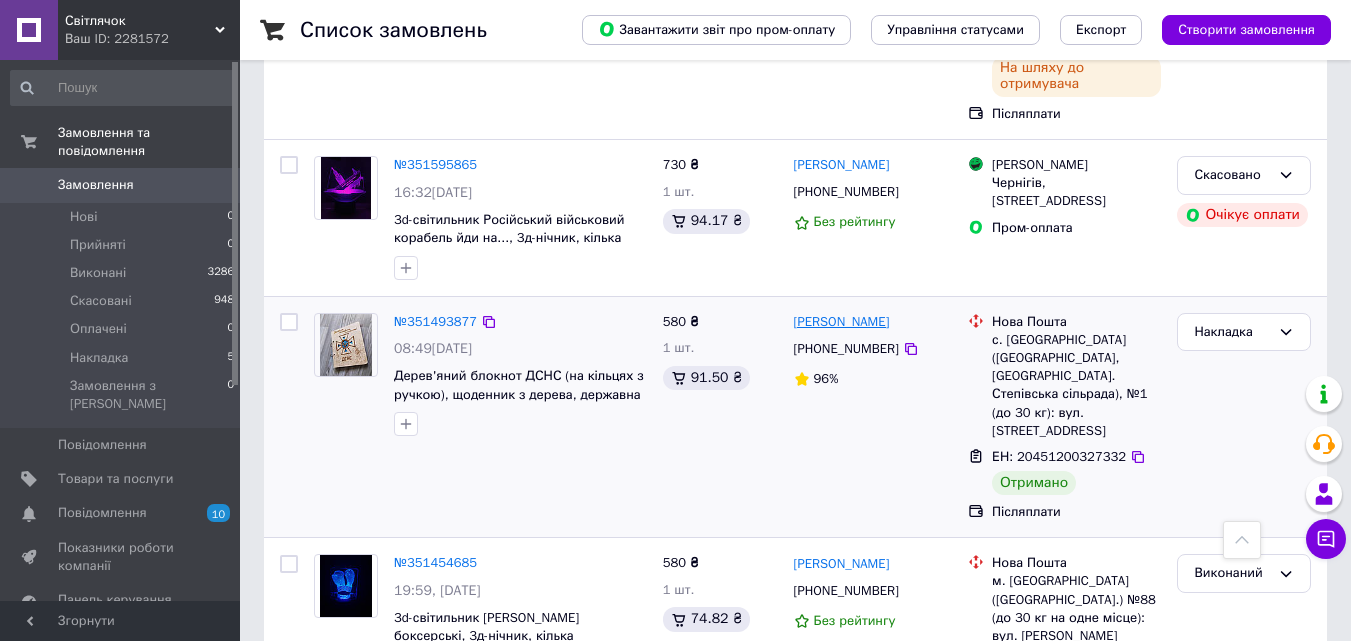 click on "[PERSON_NAME]" at bounding box center (842, 321) 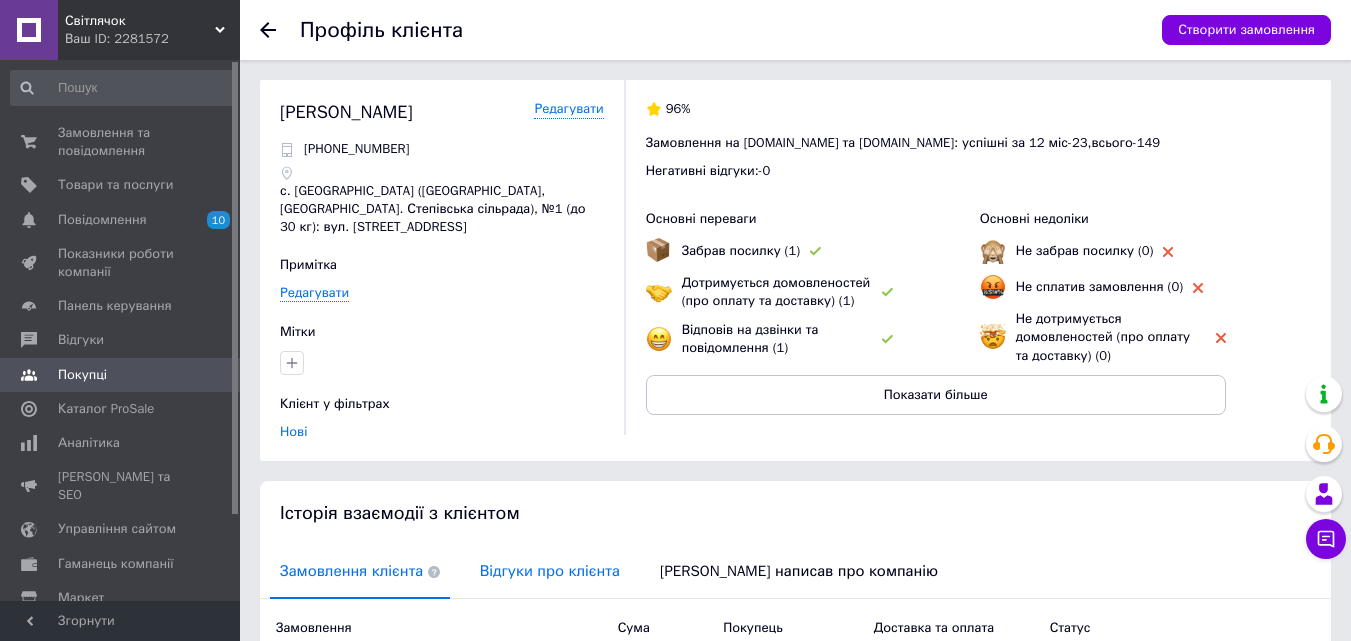 click on "Відгуки про клієнта" at bounding box center (550, 571) 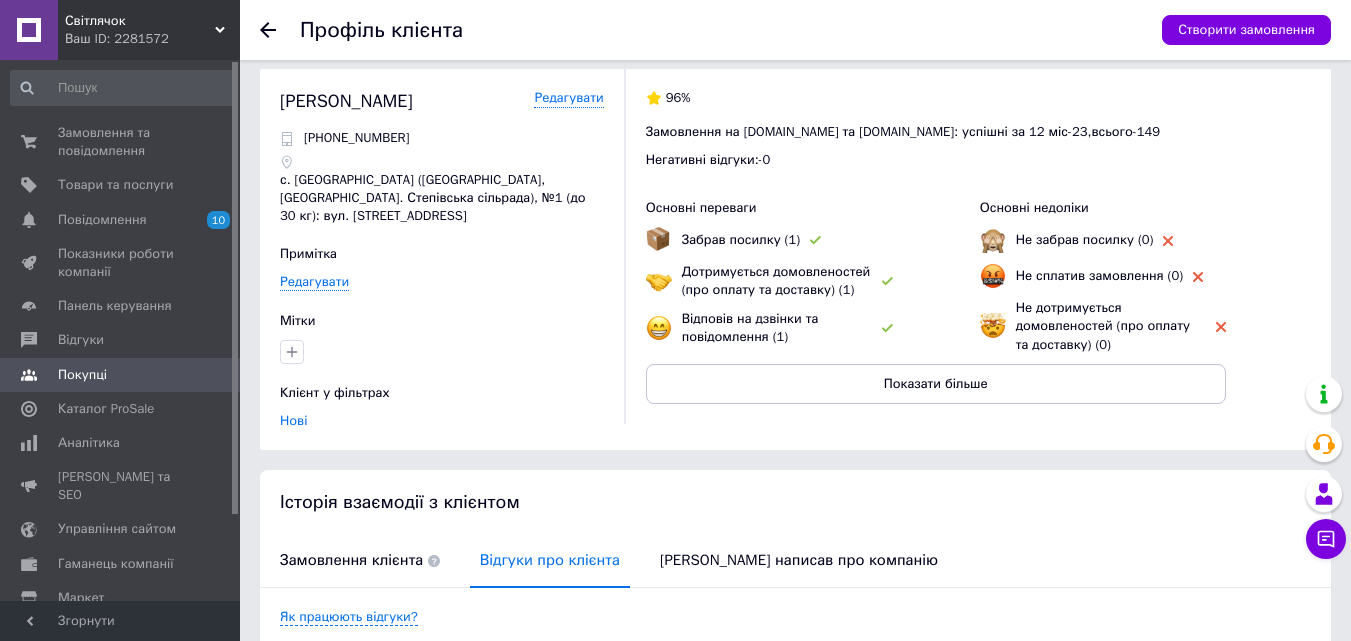scroll, scrollTop: 0, scrollLeft: 0, axis: both 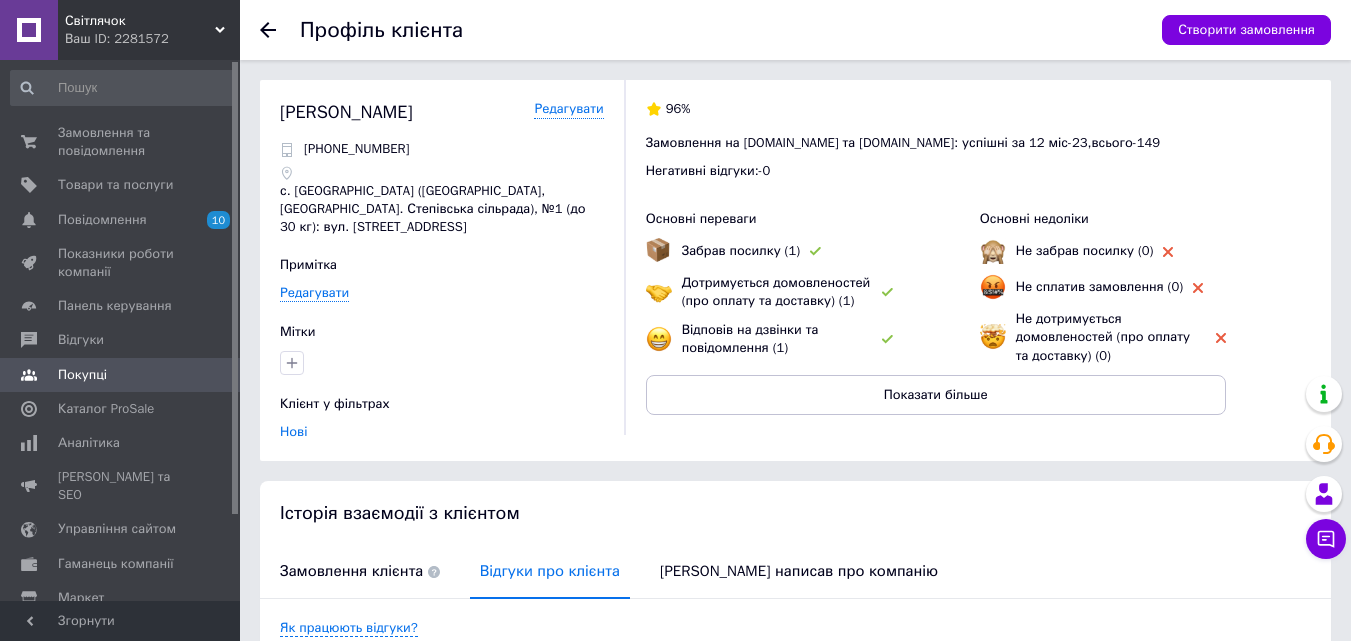 click 